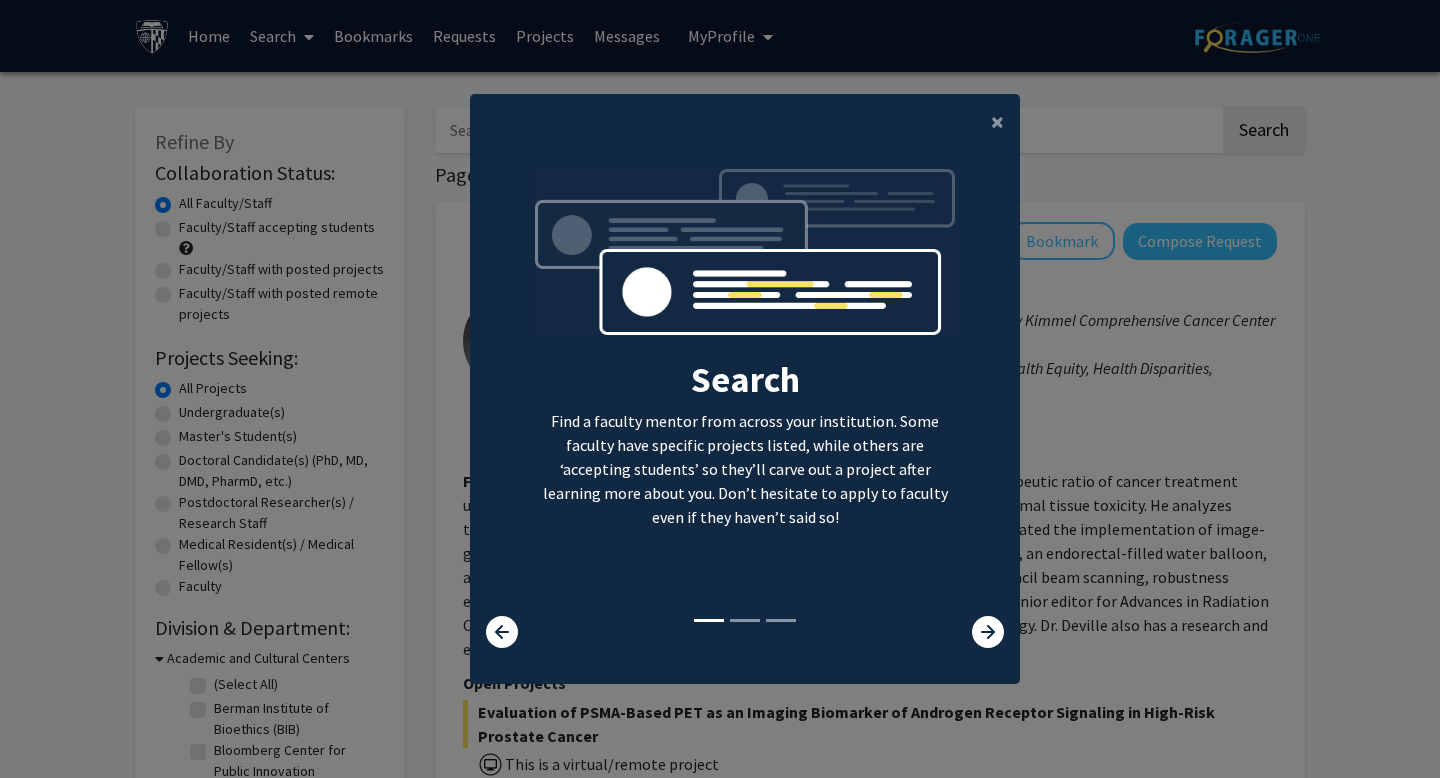 scroll, scrollTop: 0, scrollLeft: 0, axis: both 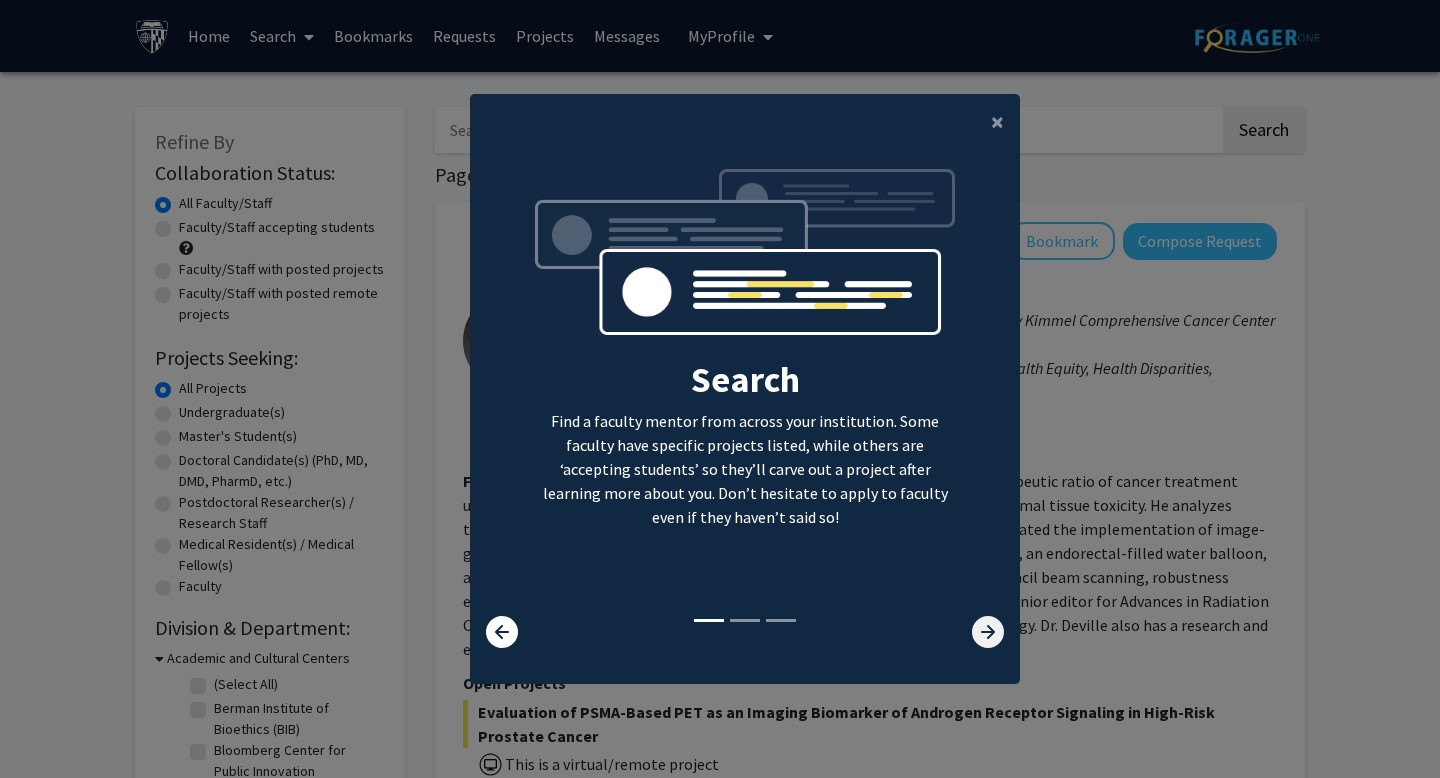 click 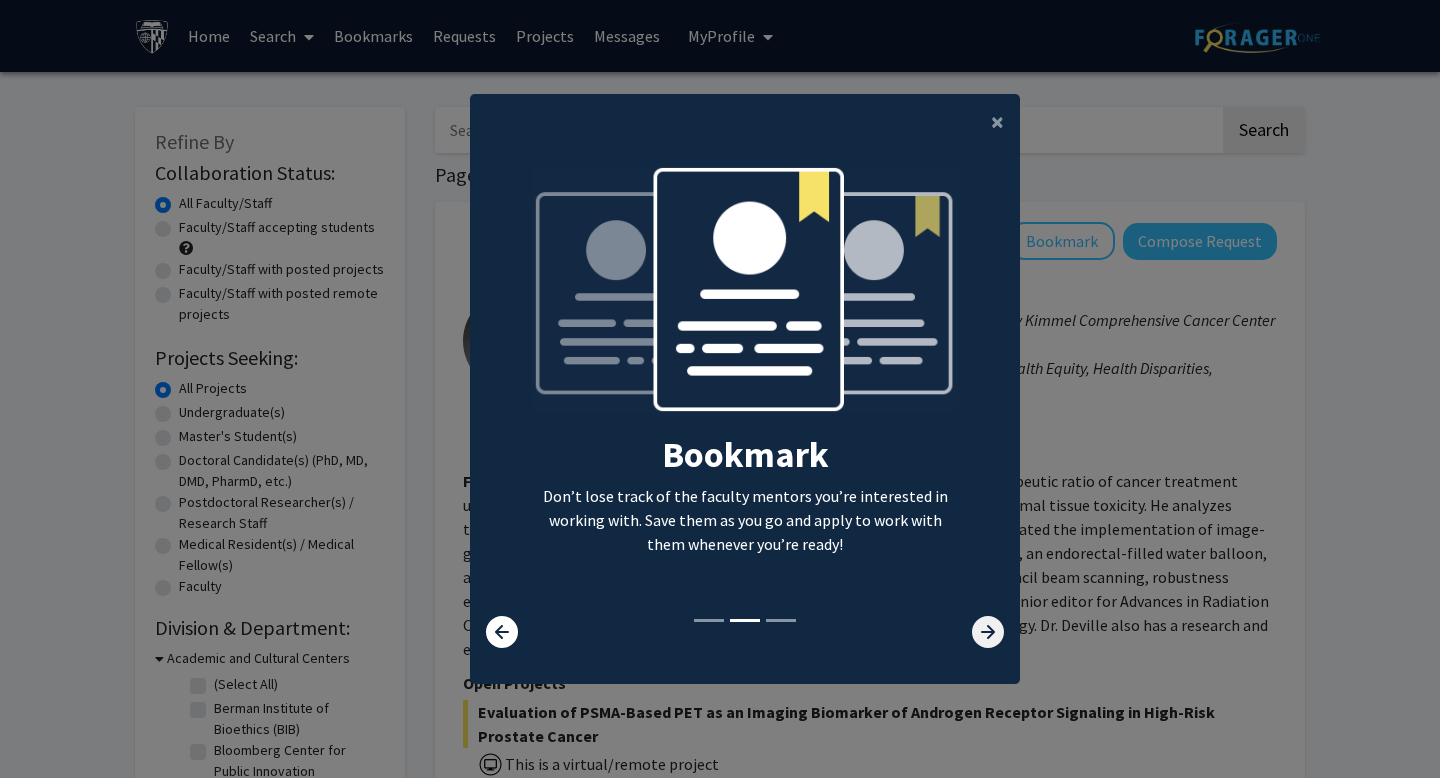 click 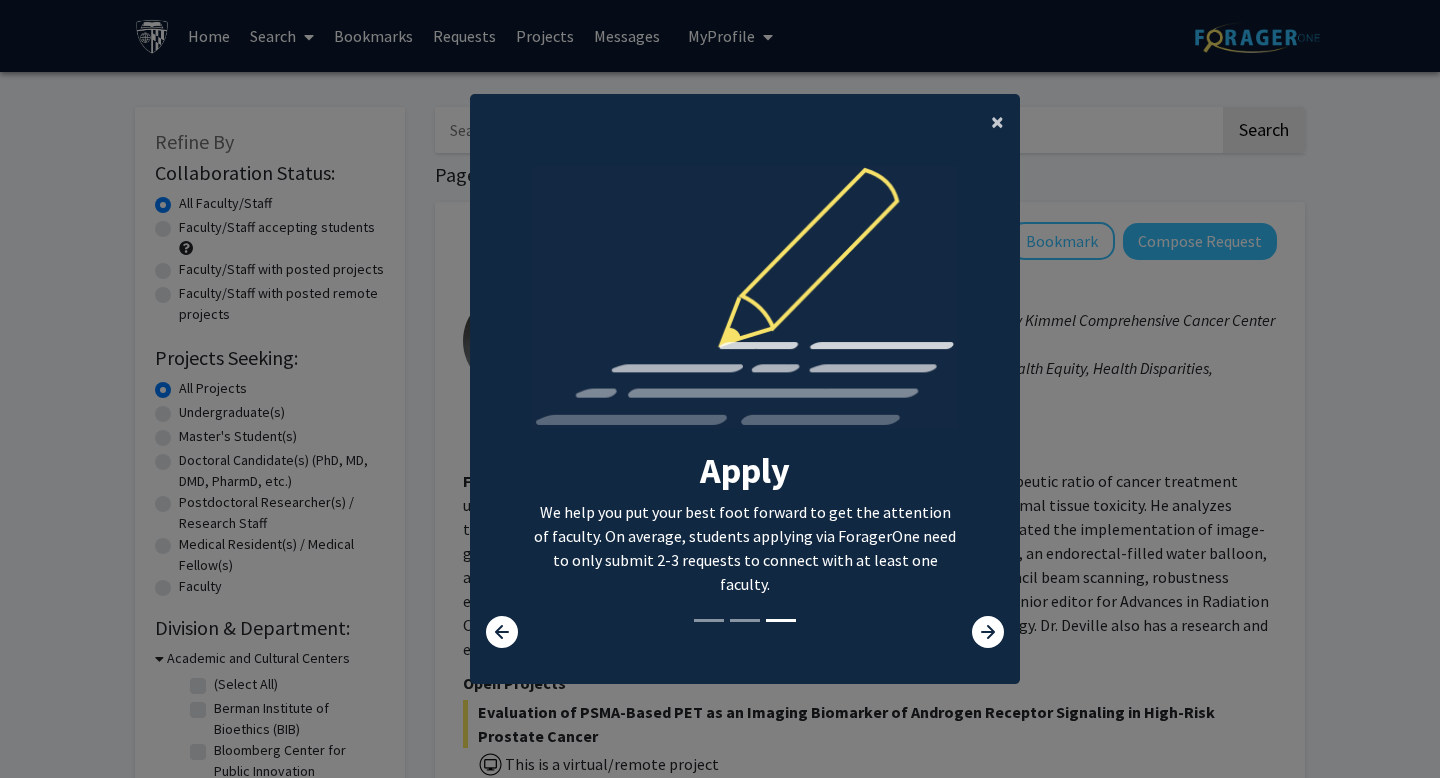 click on "×" 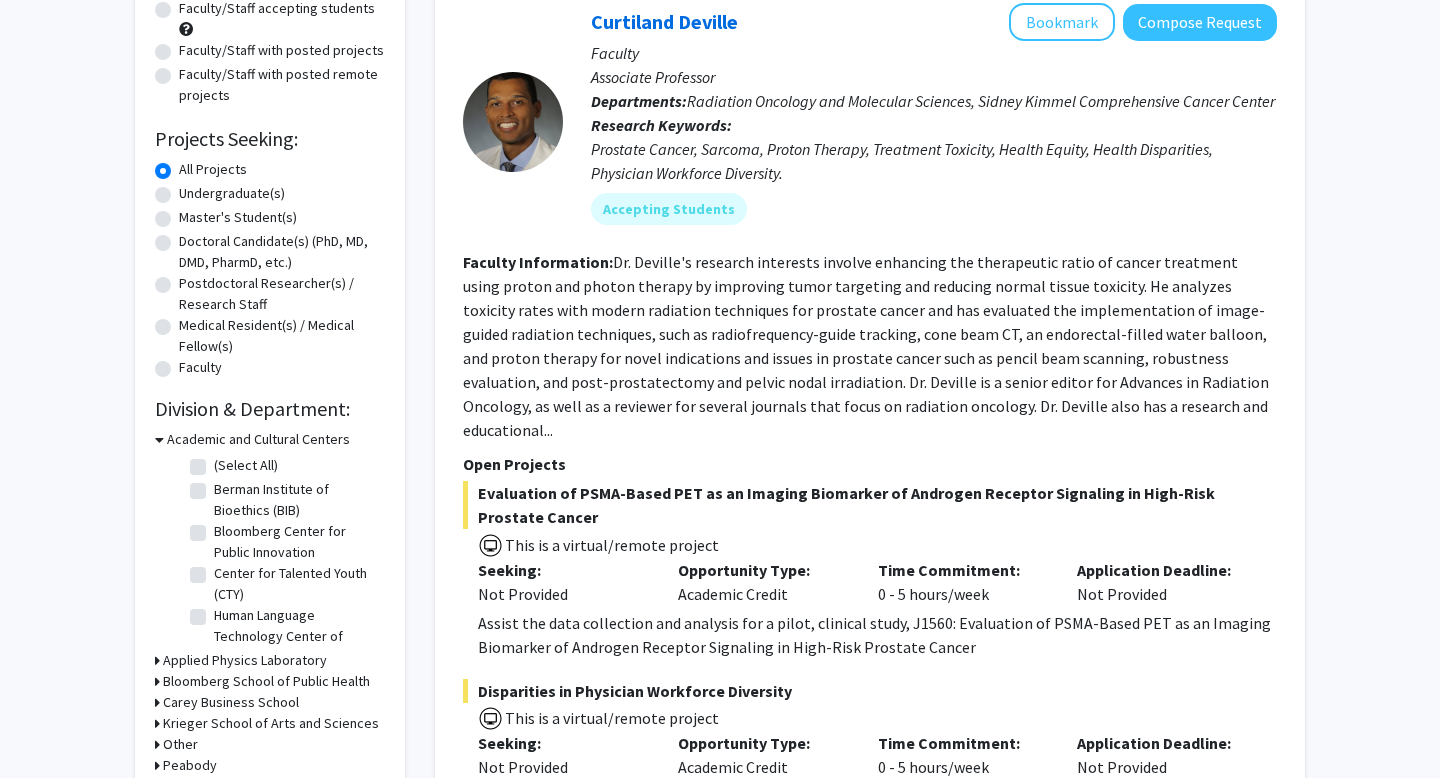 scroll, scrollTop: 221, scrollLeft: 0, axis: vertical 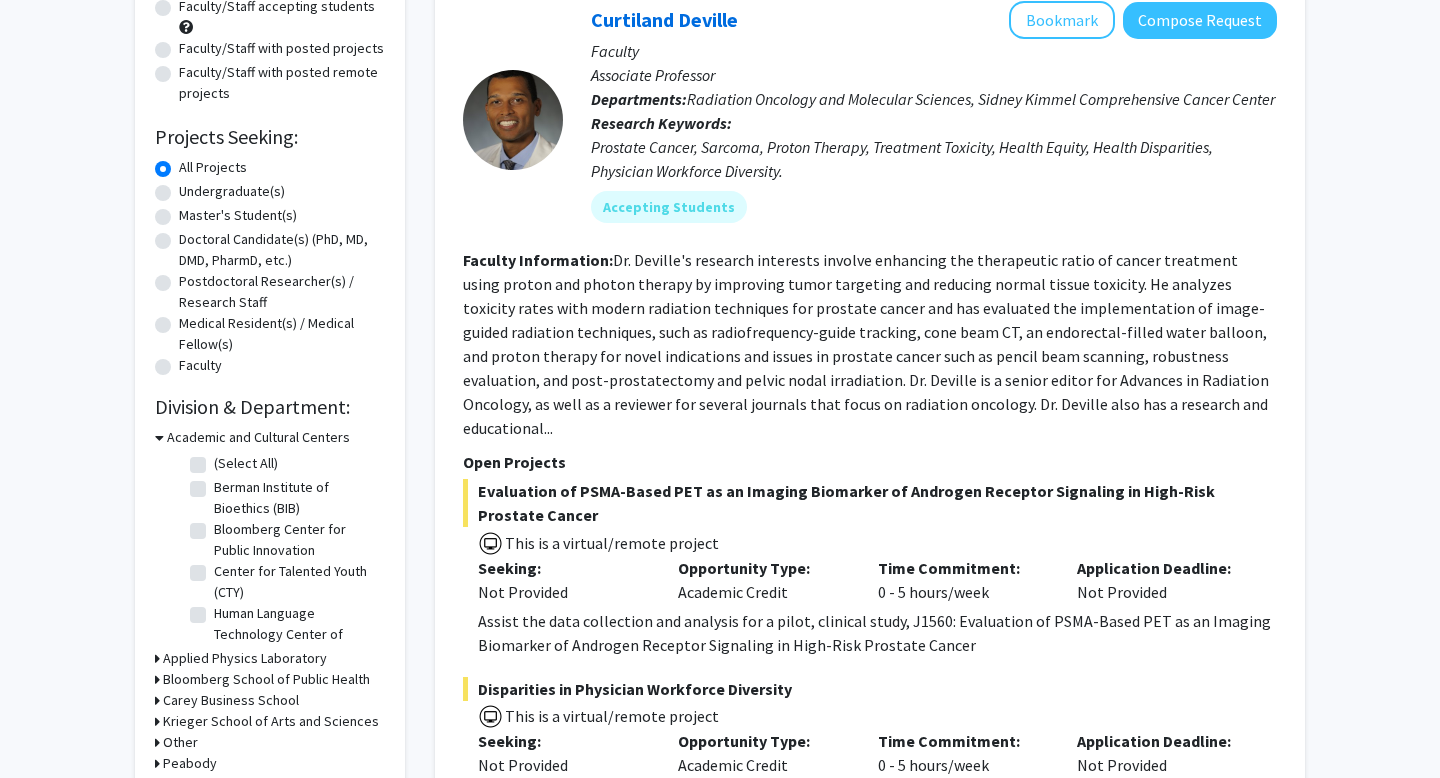 click on "Faculty Information:  Dr. [LAST]'s research interests involve enhancing the therapeutic ratio of cancer treatment using proton and photon therapy by improving tumor targeting and reducing normal tissue toxicity. He analyzes toxicity rates with modern radiation techniques for prostate cancer and has evaluated the implementation of image-guided radiation techniques, such as radiofrequency-guide tracking, cone beam CT, an endorectal-filled water balloon, and proton therapy for novel indications and issues in prostate cancer such as pencil beam scanning, robustness evaluation, and post-prostatectomy and pelvic irradiation. Dr. [LAST] is a senior editor for Advances in Radiation Oncology, as well as a reviewer for several journals that focus on radiation oncology.
Dr. [LAST] also has a research and educational..." 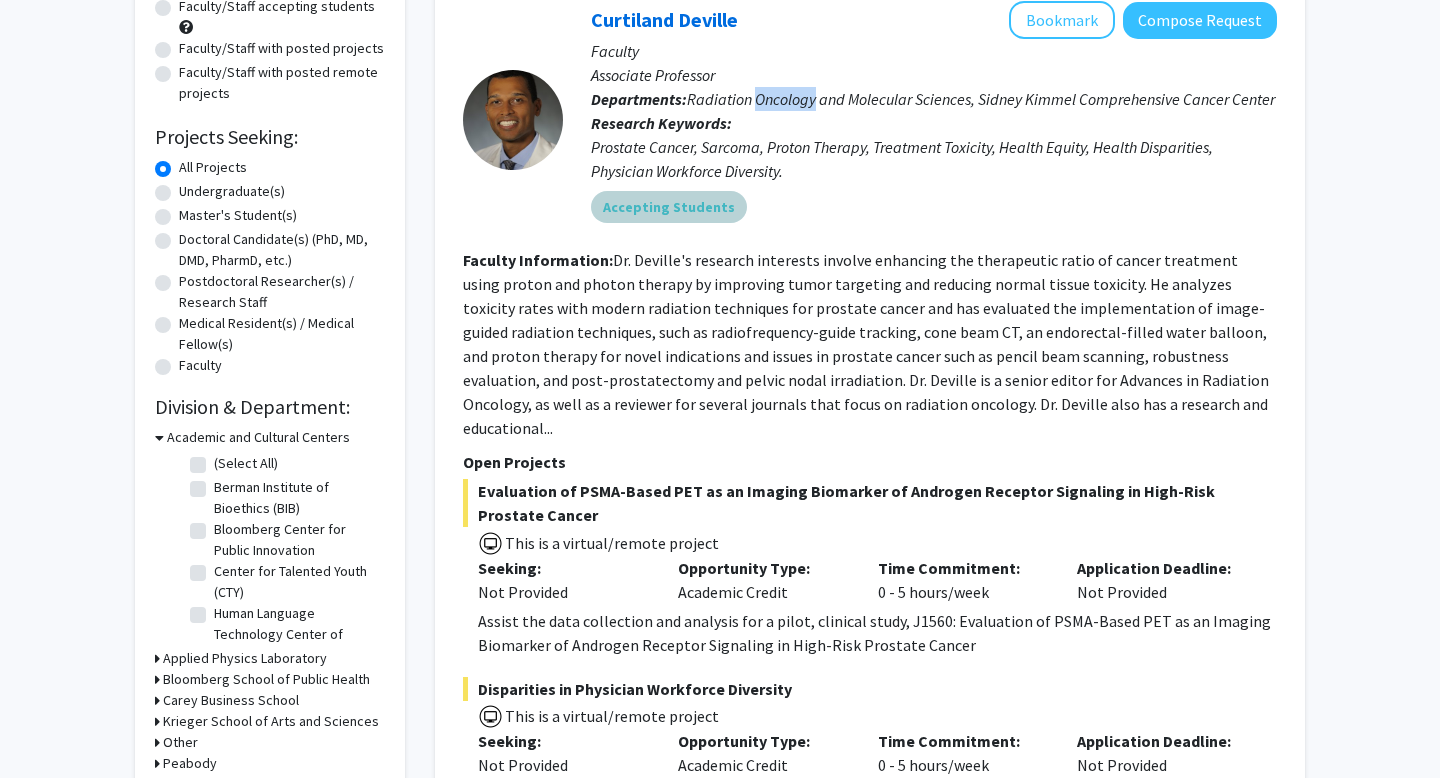 click on "Accepting Students" at bounding box center [934, 207] 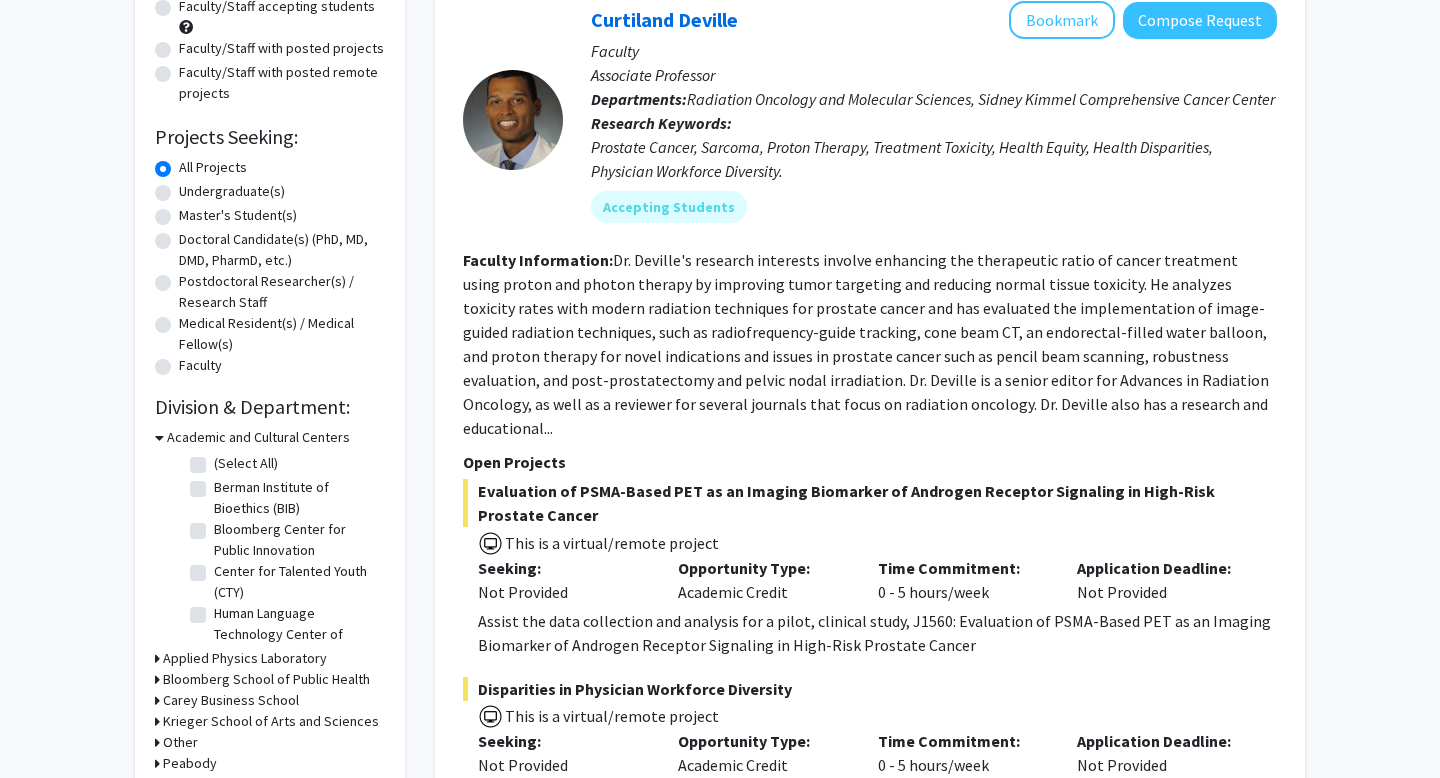 click on "Dr. Deville's research interests involve enhancing the therapeutic ratio of cancer treatment using proton and photon therapy by improving tumor targeting and reducing normal tissue toxicity. He analyzes toxicity rates with modern radiation techniques for prostate cancer and has evaluated the implementation of image-guided radiation techniques, such as radiofrequency-guide tracking, cone beam CT, an endorectal-filled water balloon, and proton therapy for novel indications and issues in prostate cancer such as pencil beam scanning, robustness evaluation, and post-prostatectomy and pelvic nodal irradiation. Dr. Deville is a senior editor for Advances in Radiation Oncology, as well as a reviewer for several journals that focus on radiation oncology.
Dr. Deville also has a research and educational..." 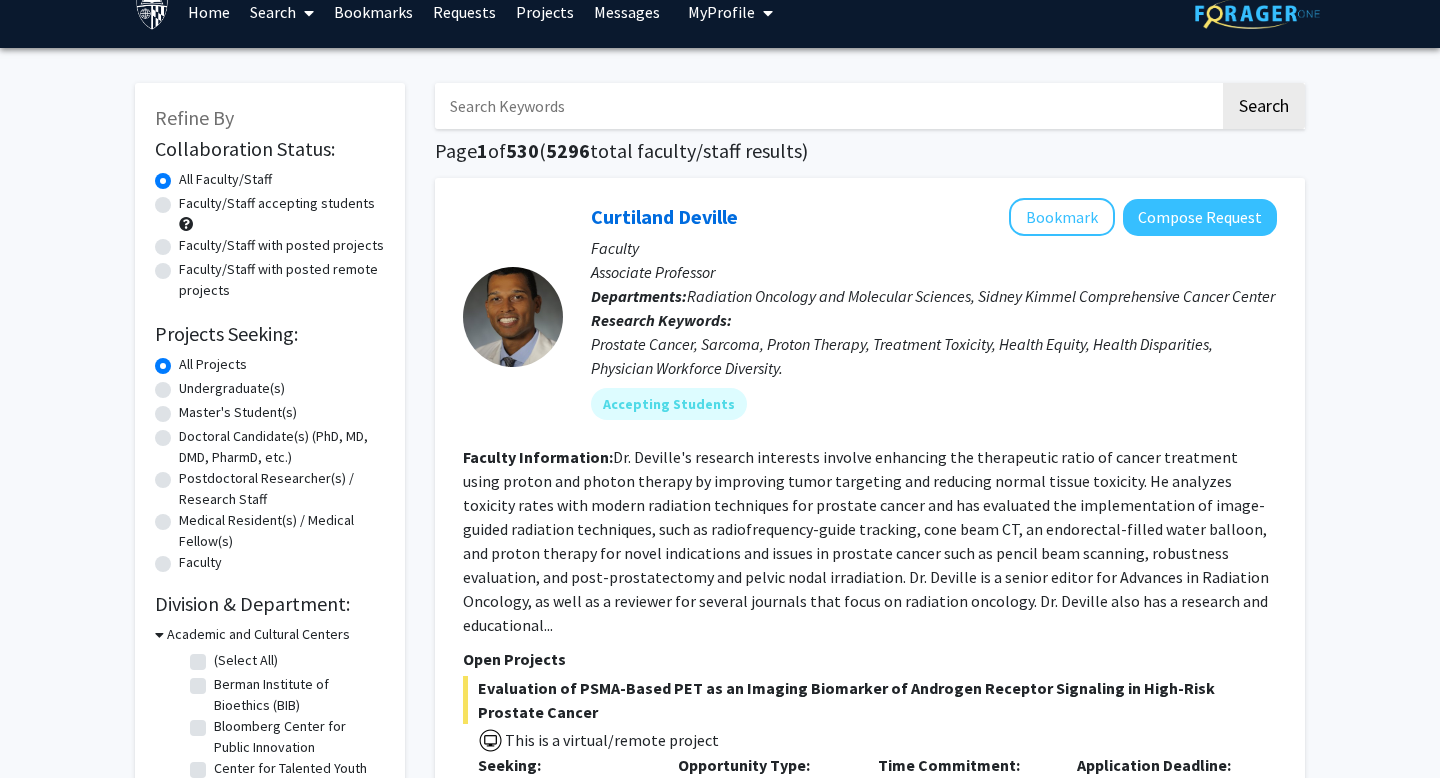 scroll, scrollTop: 28, scrollLeft: 0, axis: vertical 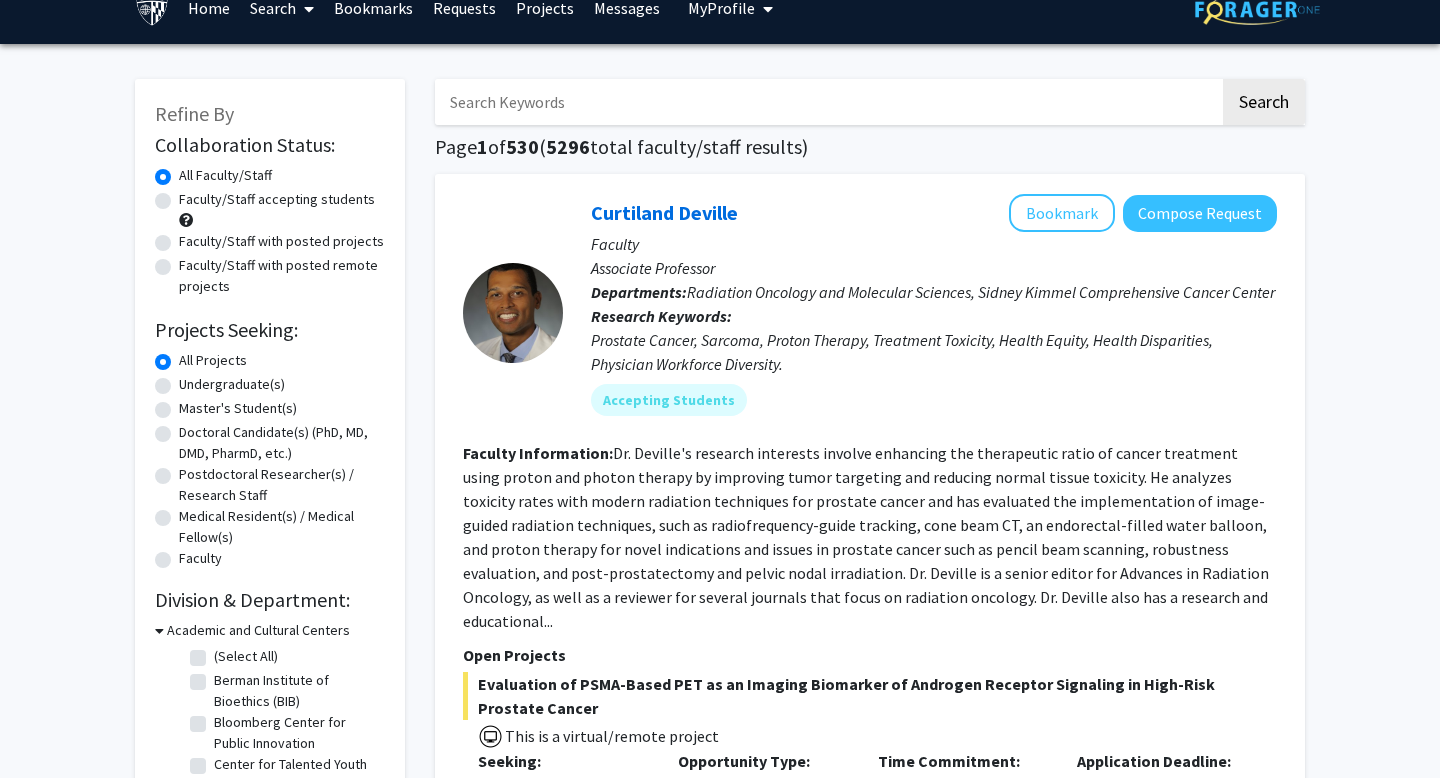 click on "Faculty/Staff accepting students" 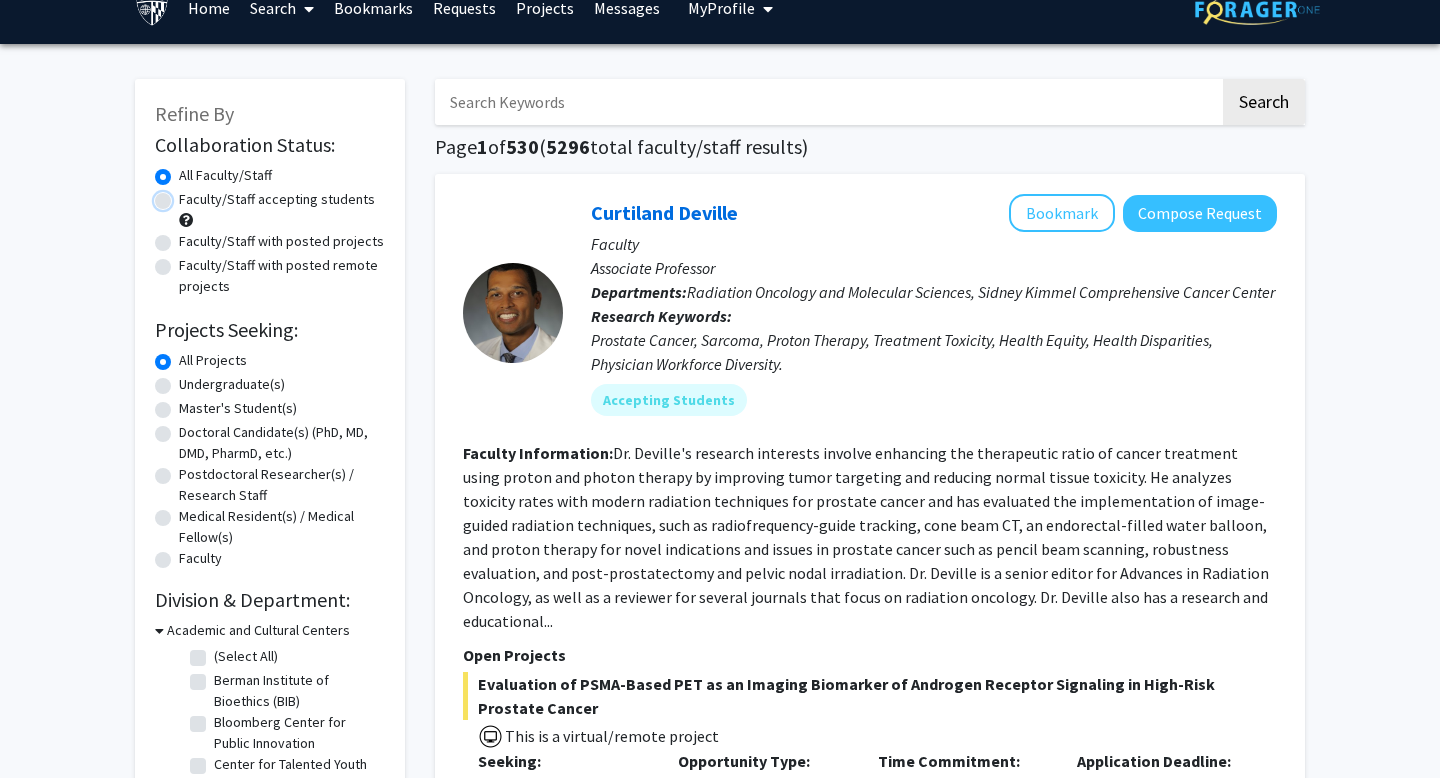 click on "Faculty/Staff accepting students" at bounding box center [185, 195] 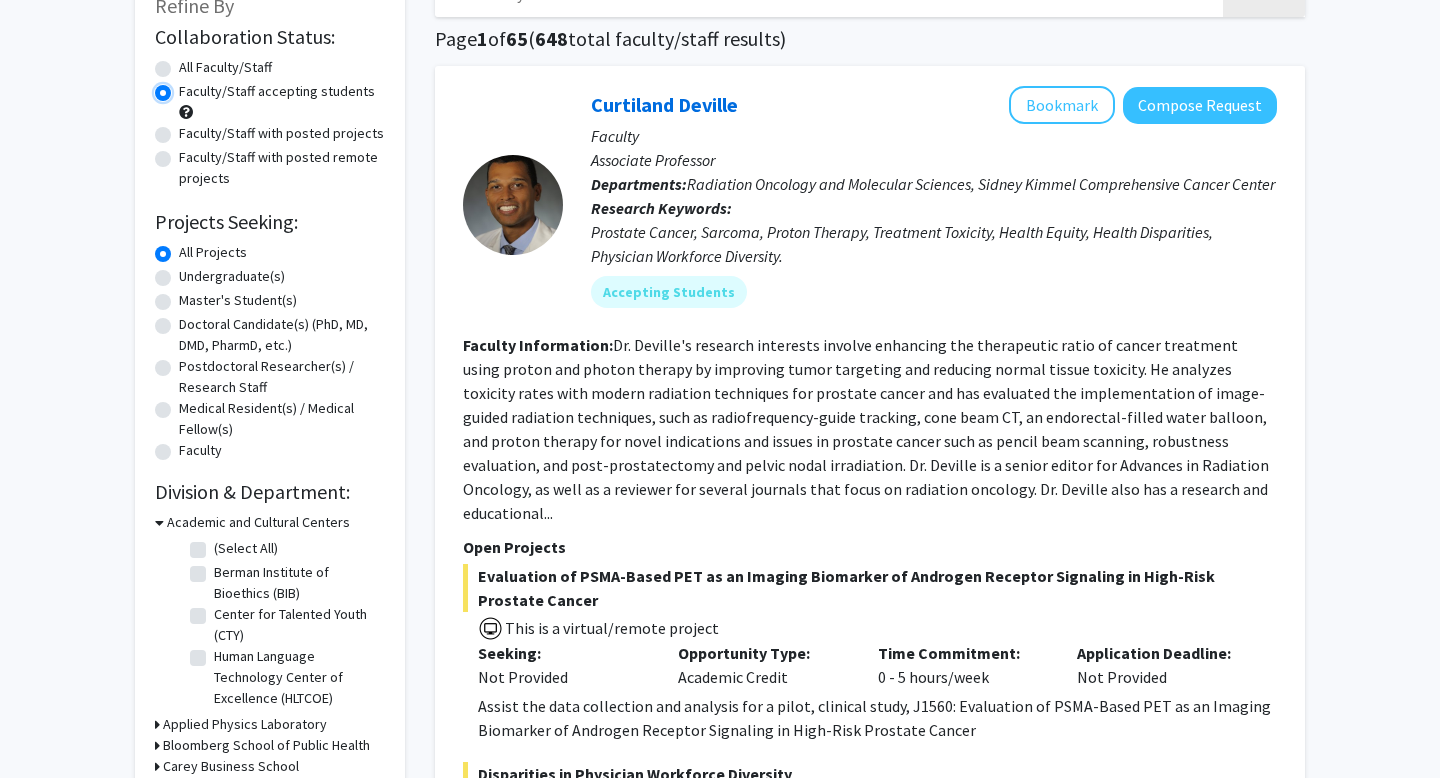 scroll, scrollTop: 137, scrollLeft: 0, axis: vertical 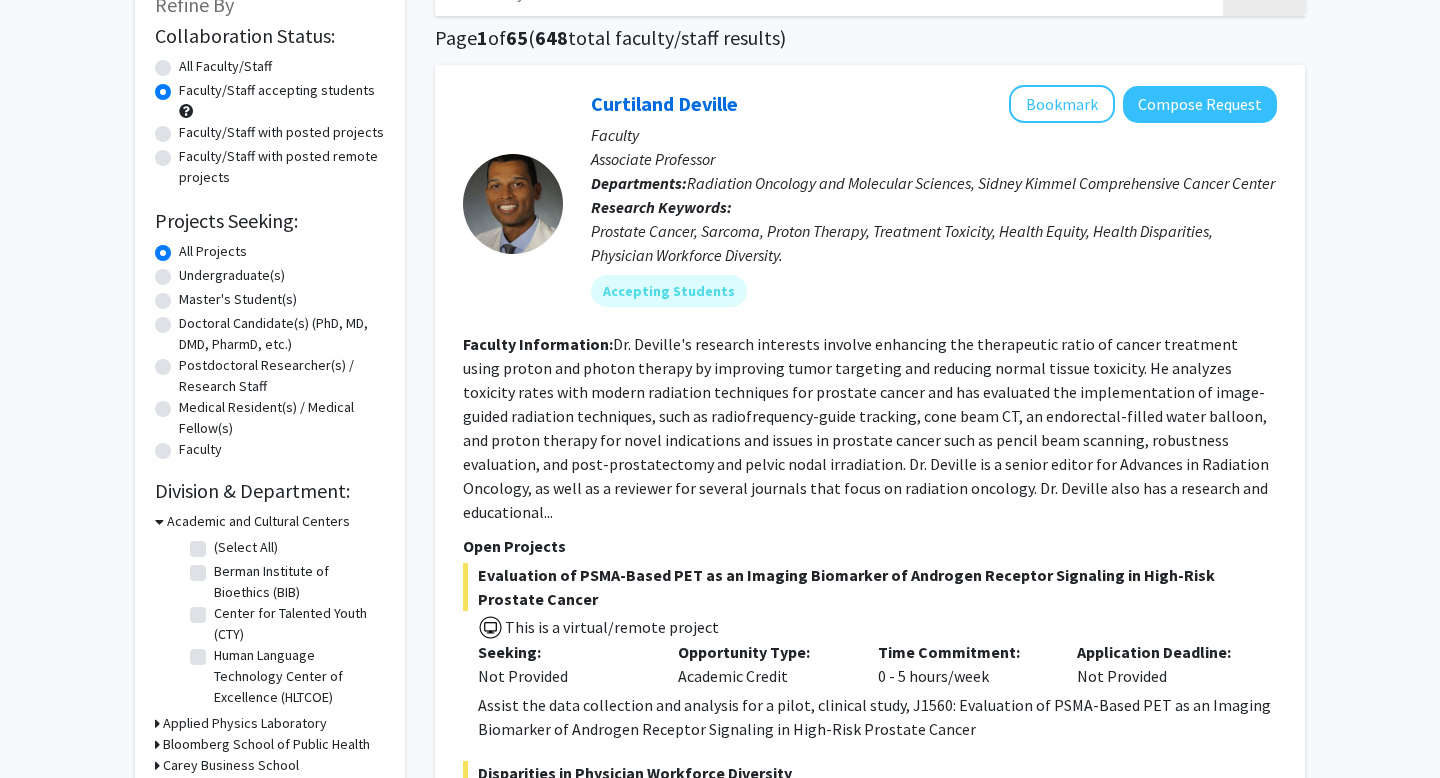 click on "Undergraduate(s)" 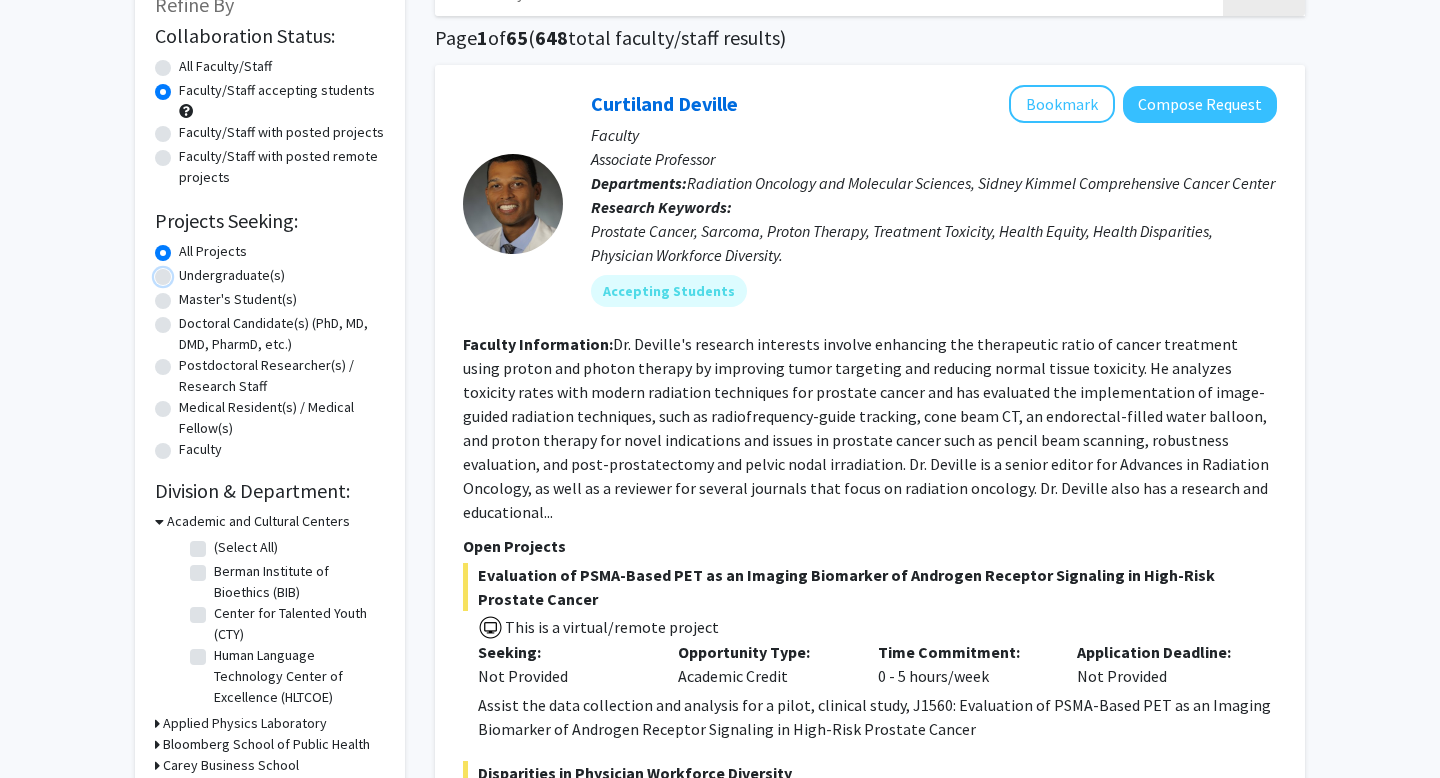 click on "Undergraduate(s)" at bounding box center (185, 271) 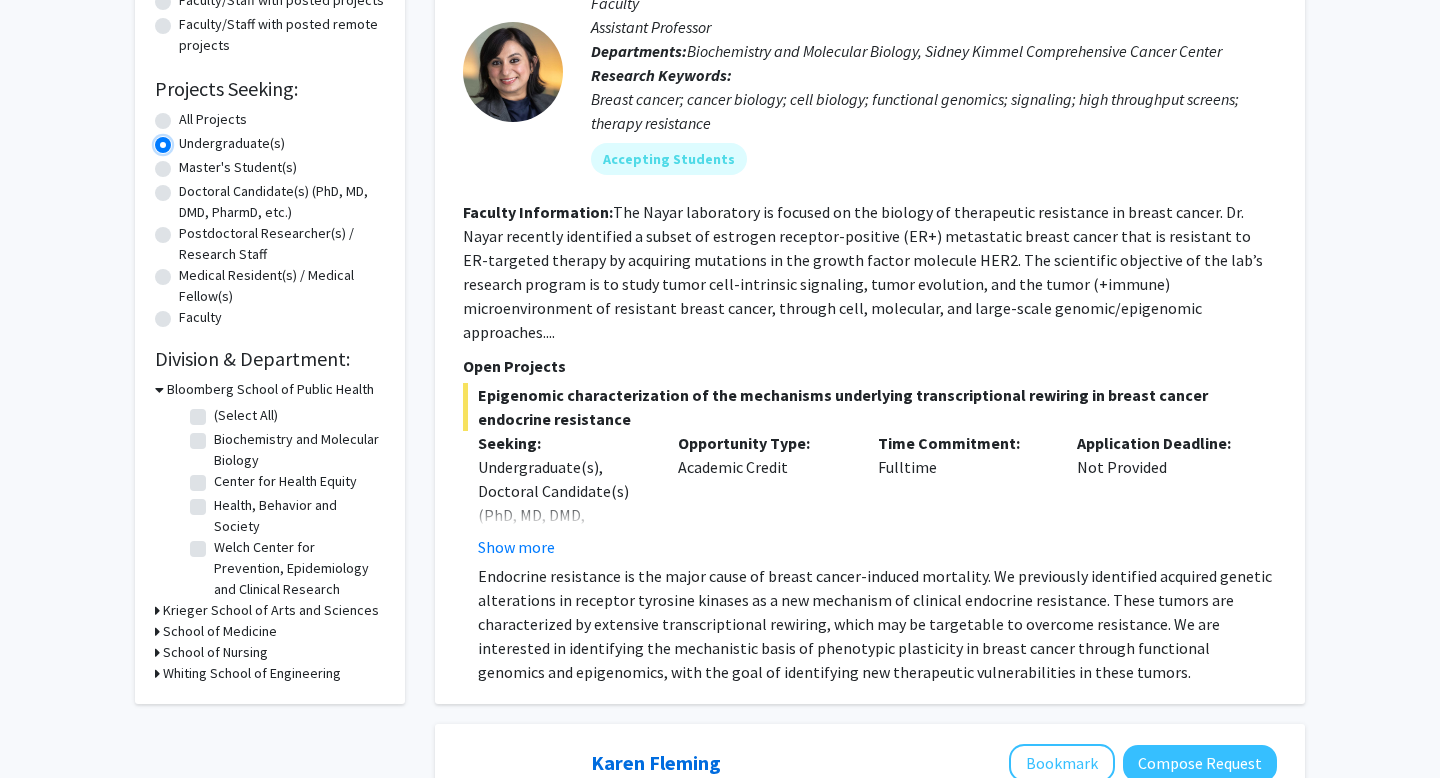 scroll, scrollTop: 280, scrollLeft: 0, axis: vertical 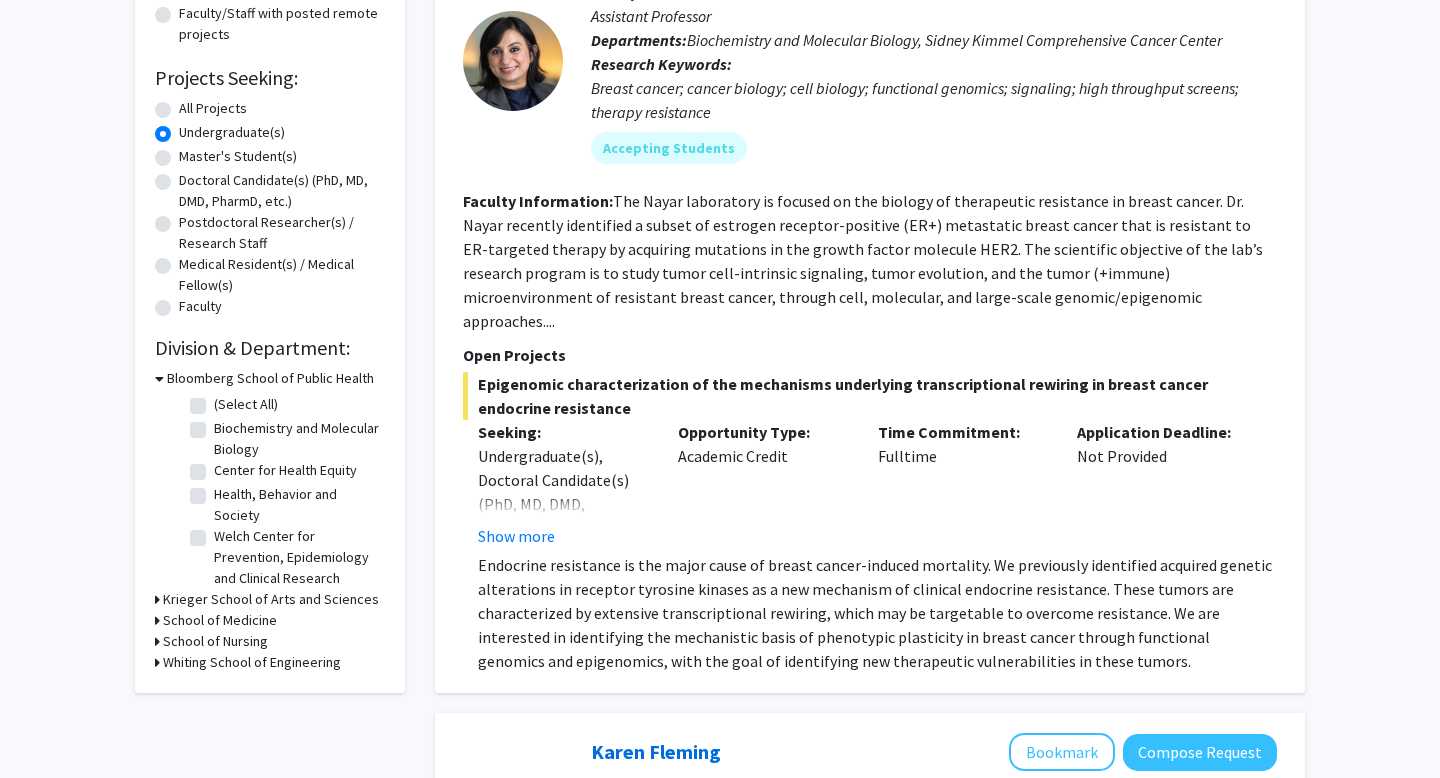 click on "Krieger School of Arts and Sciences" at bounding box center (271, 599) 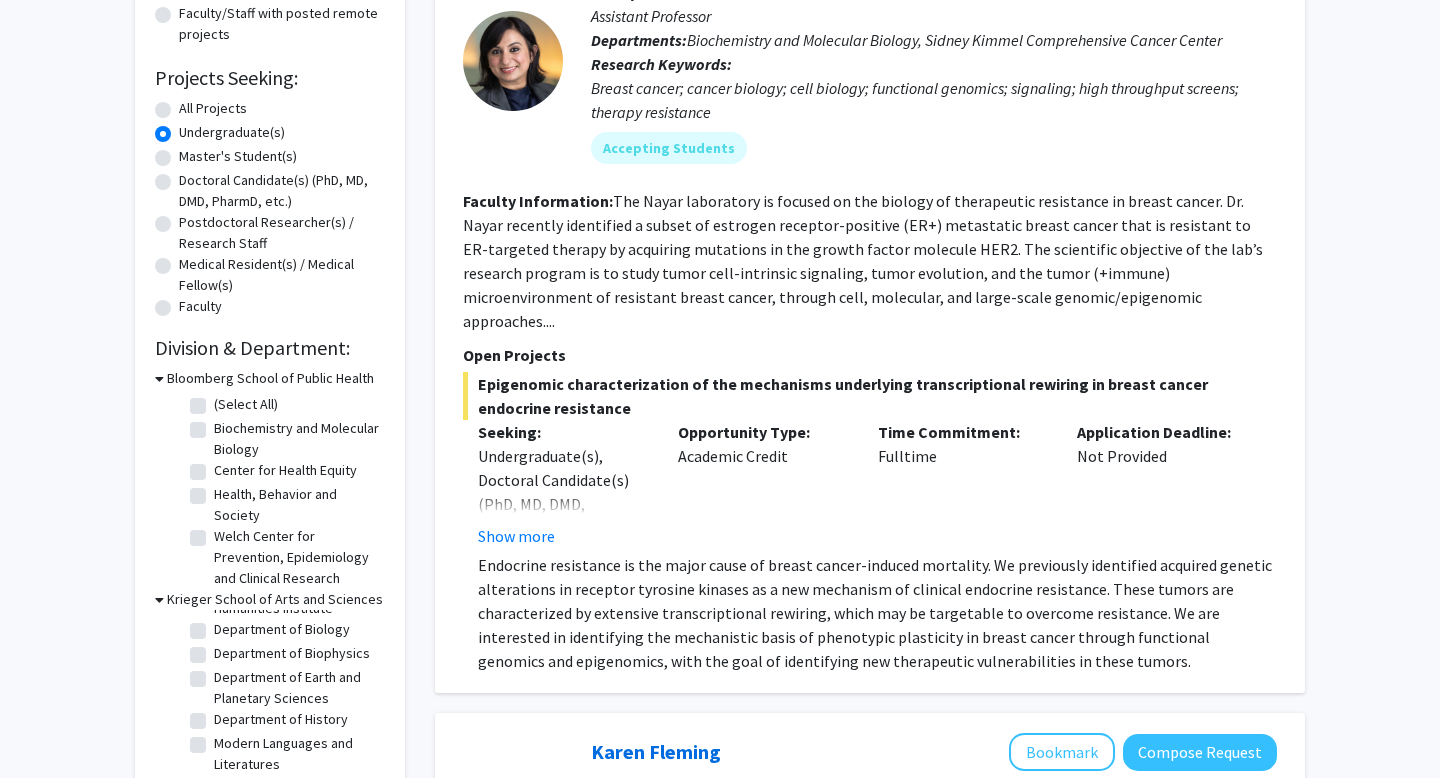 scroll, scrollTop: 119, scrollLeft: 0, axis: vertical 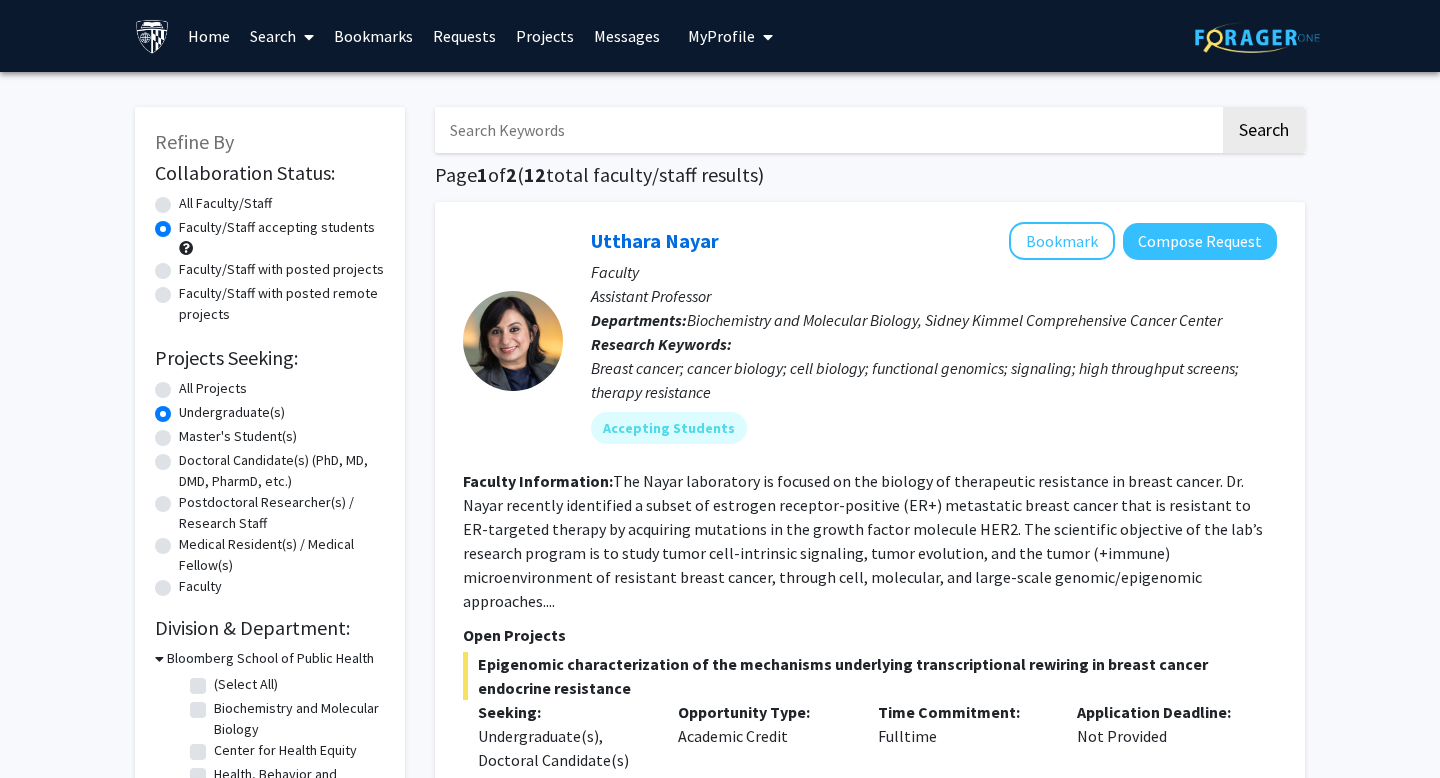click at bounding box center [827, 130] 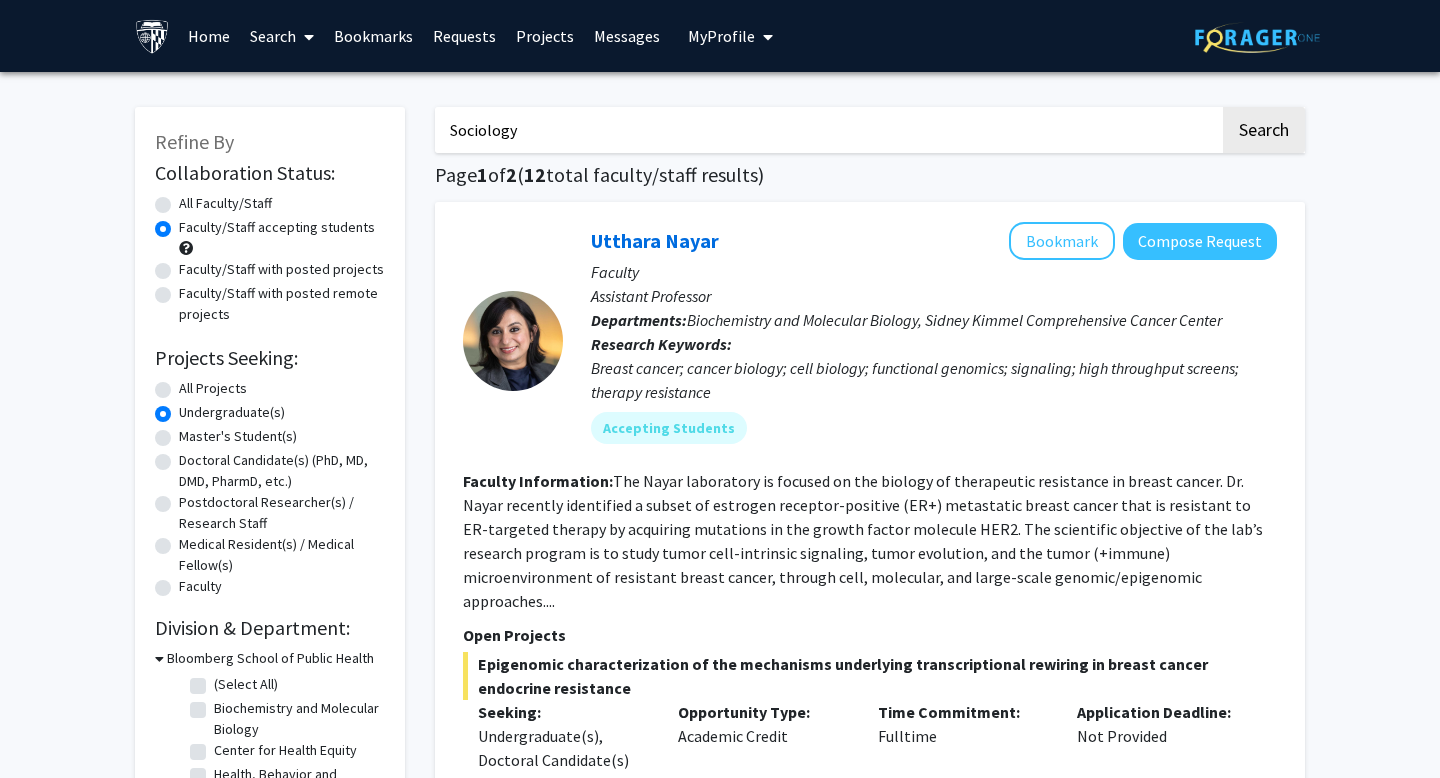 click on "Search" 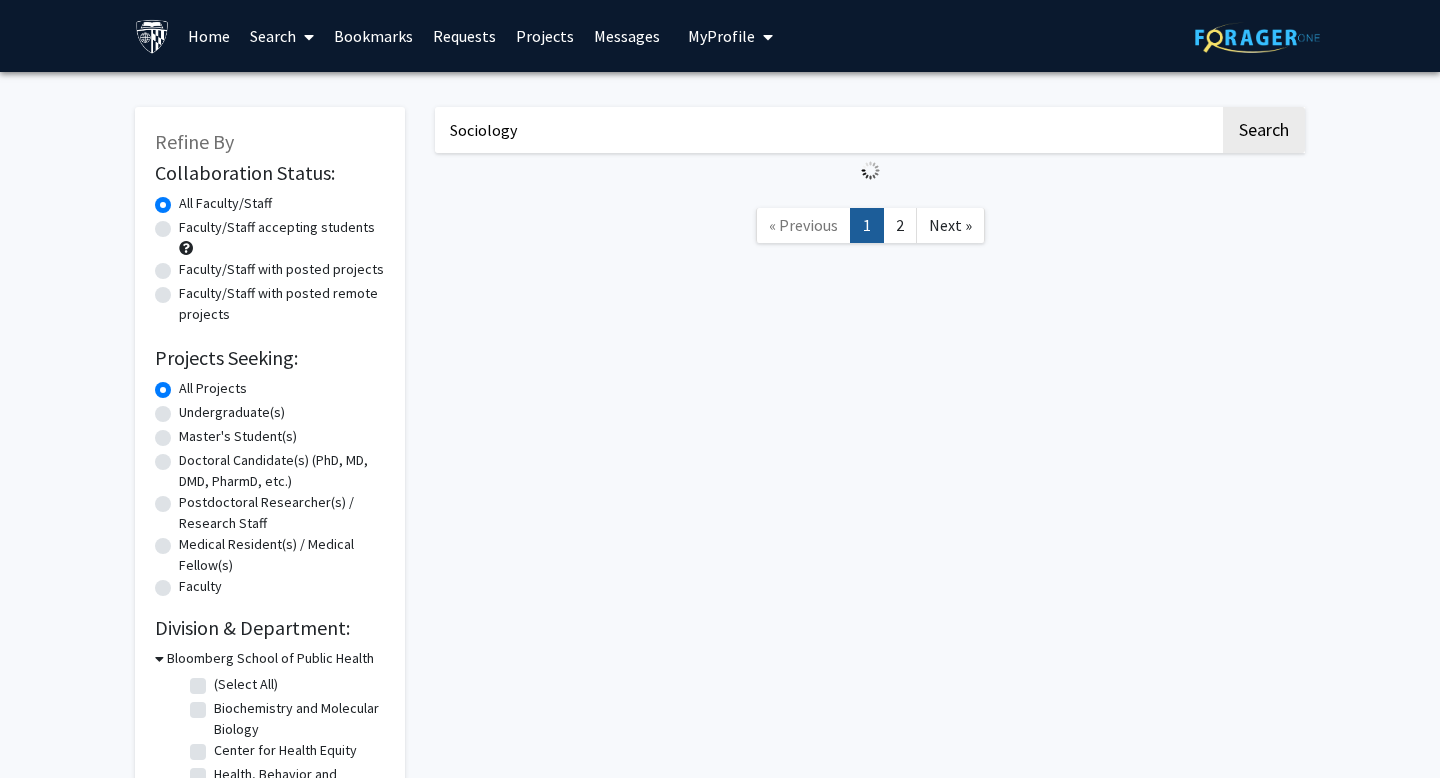 click on "Refine By Collaboration Status: Collaboration Status  All Faculty/Staff    Collaboration Status  Faculty/Staff accepting students    Collaboration Status  Faculty/Staff with posted projects    Collaboration Status  Faculty/Staff with posted remote projects    Projects Seeking: Projects Seeking Level  All Projects    Projects Seeking Level  Undergraduate(s)    Projects Seeking Level  Master's Student(s)    Projects Seeking Level  Doctoral Candidate(s) (PhD, MD, DMD, PharmD, etc.)    Projects Seeking Level  Postdoctoral Researcher(s) / Research Staff    Projects Seeking Level  Medical Resident(s) / Medical Fellow(s)    Projects Seeking Level  Faculty    Division & Department:      Bloomberg School of Public Health  (Select All)  (Select All)  Biochemistry and Molecular Biology  Biochemistry and Molecular Biology  Center for Health Equity  Center for Health Equity  Health, Behavior and Society  Health, Behavior and Society  Welch Center for Prevention, Epidemiology and Clinical Research          1" 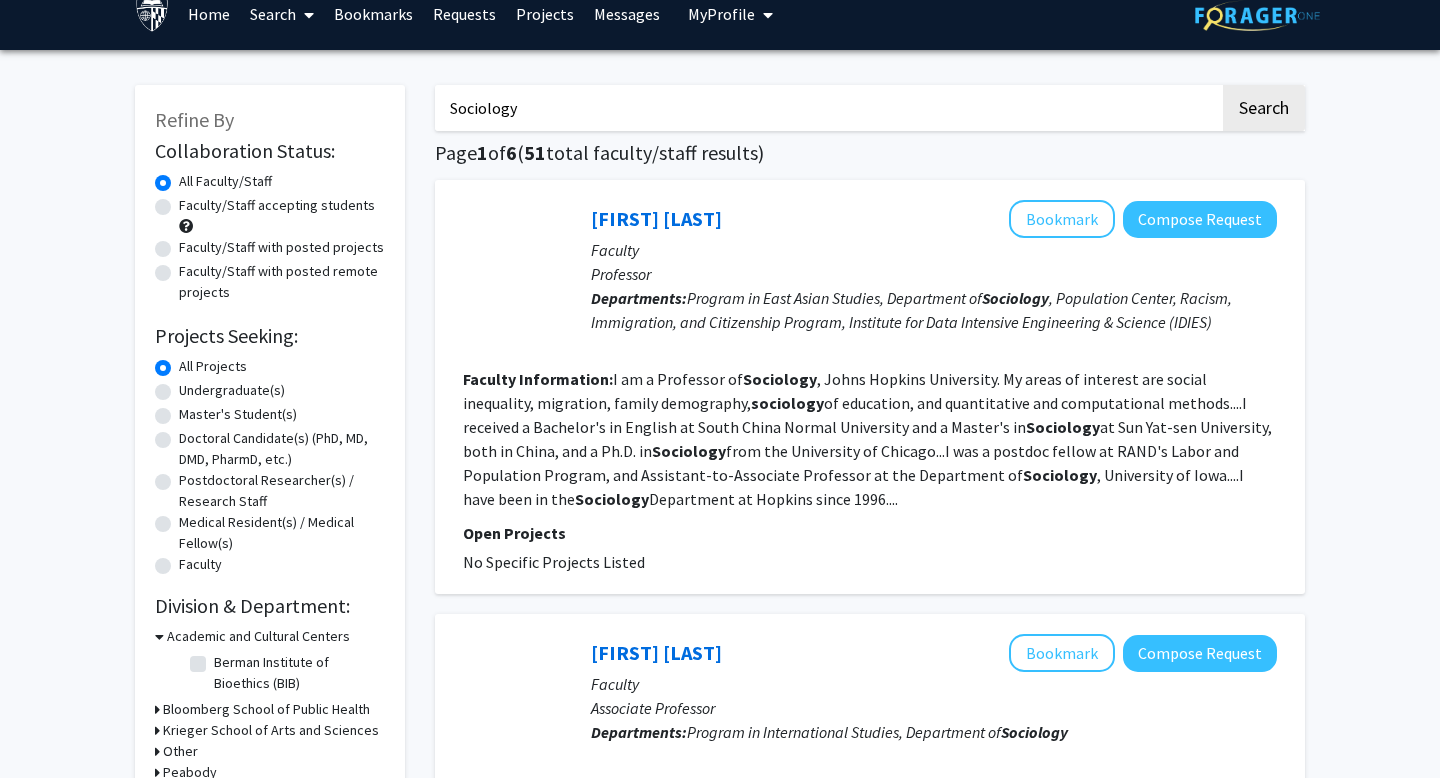 scroll, scrollTop: 23, scrollLeft: 0, axis: vertical 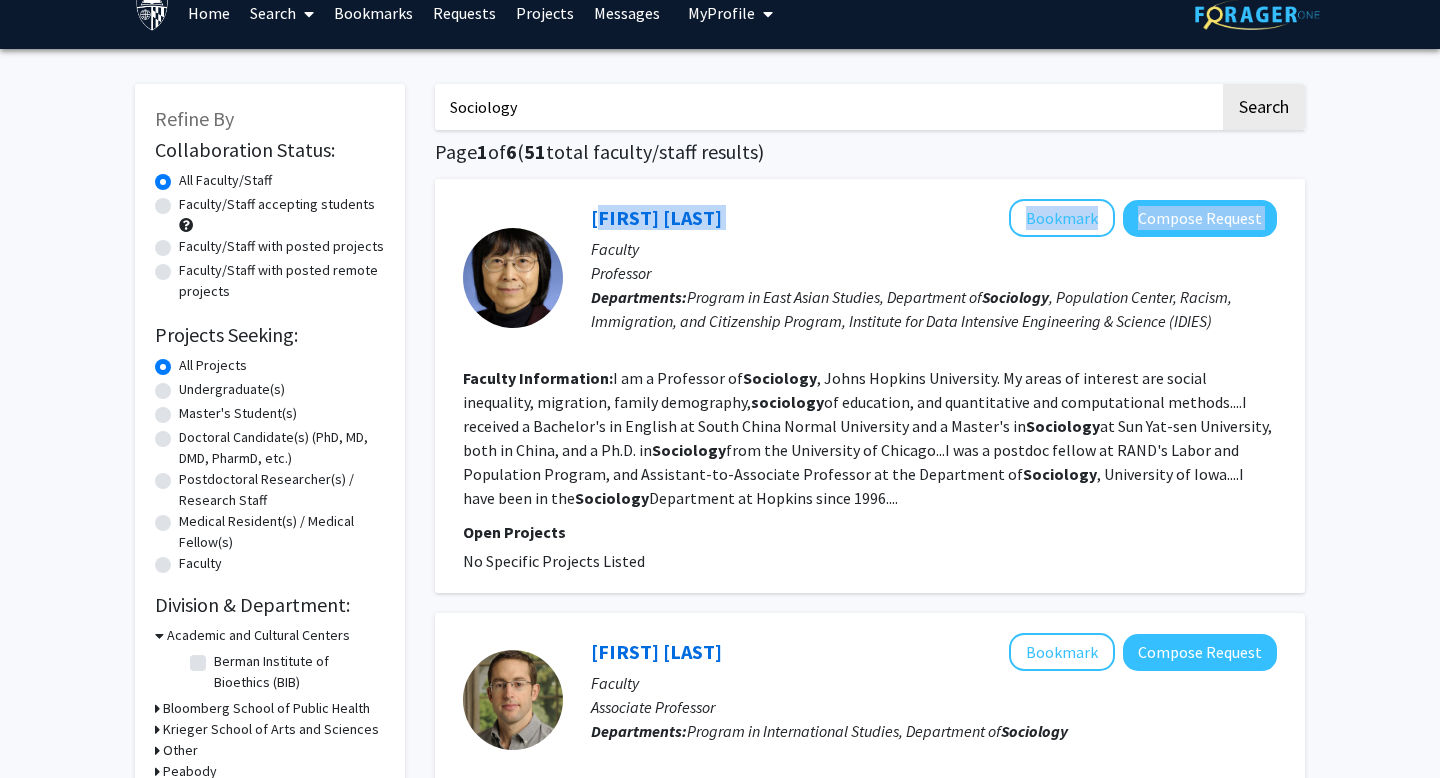 drag, startPoint x: 706, startPoint y: 226, endPoint x: 585, endPoint y: 226, distance: 121 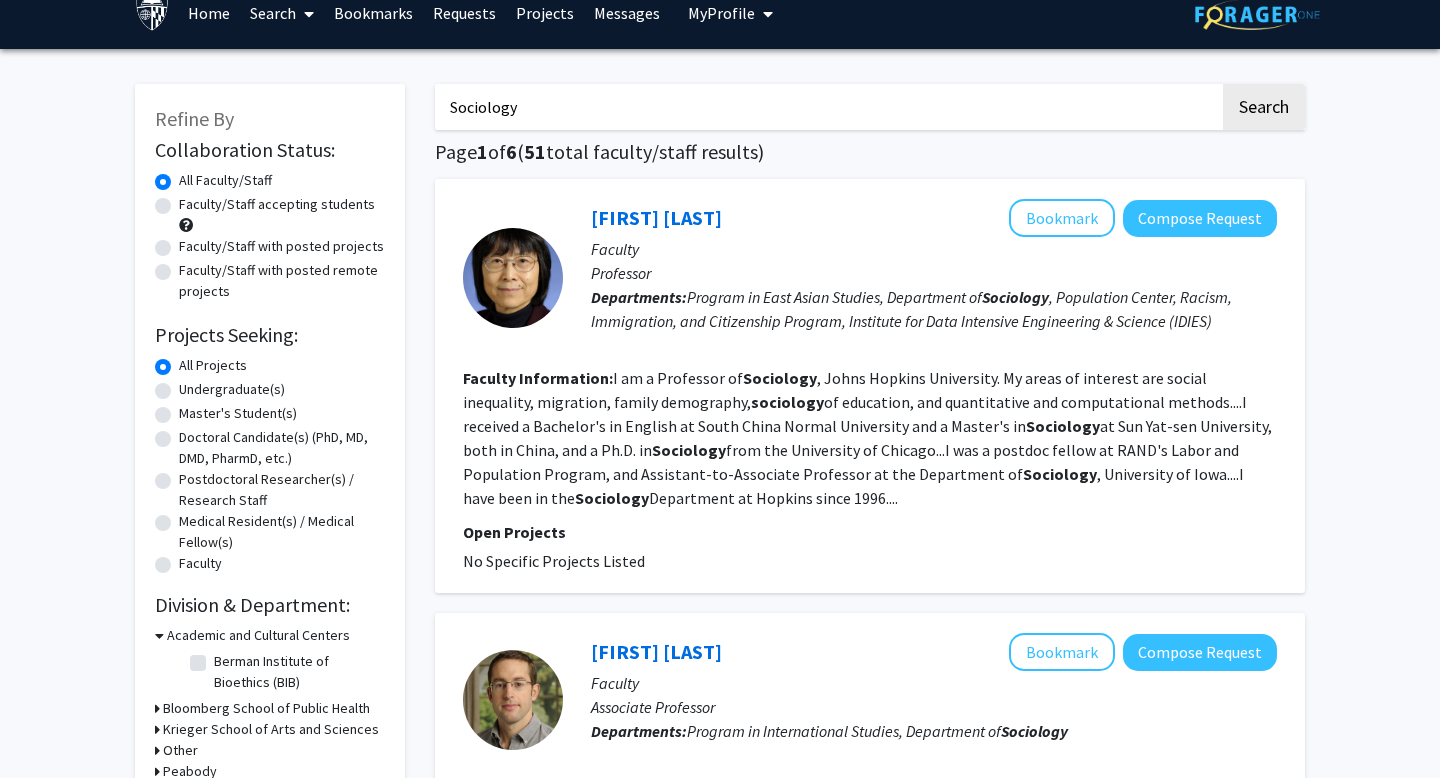 click on "sociology" 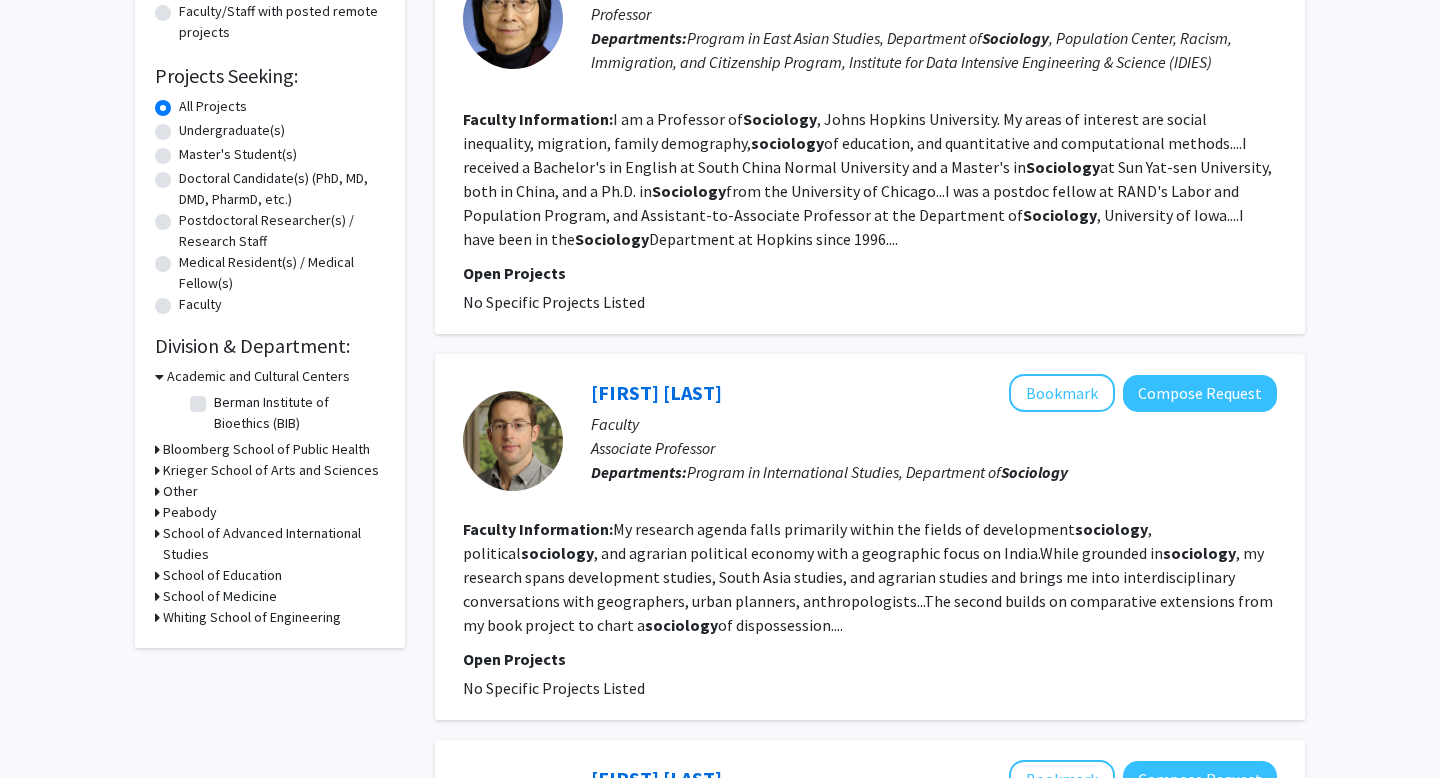 scroll, scrollTop: 0, scrollLeft: 0, axis: both 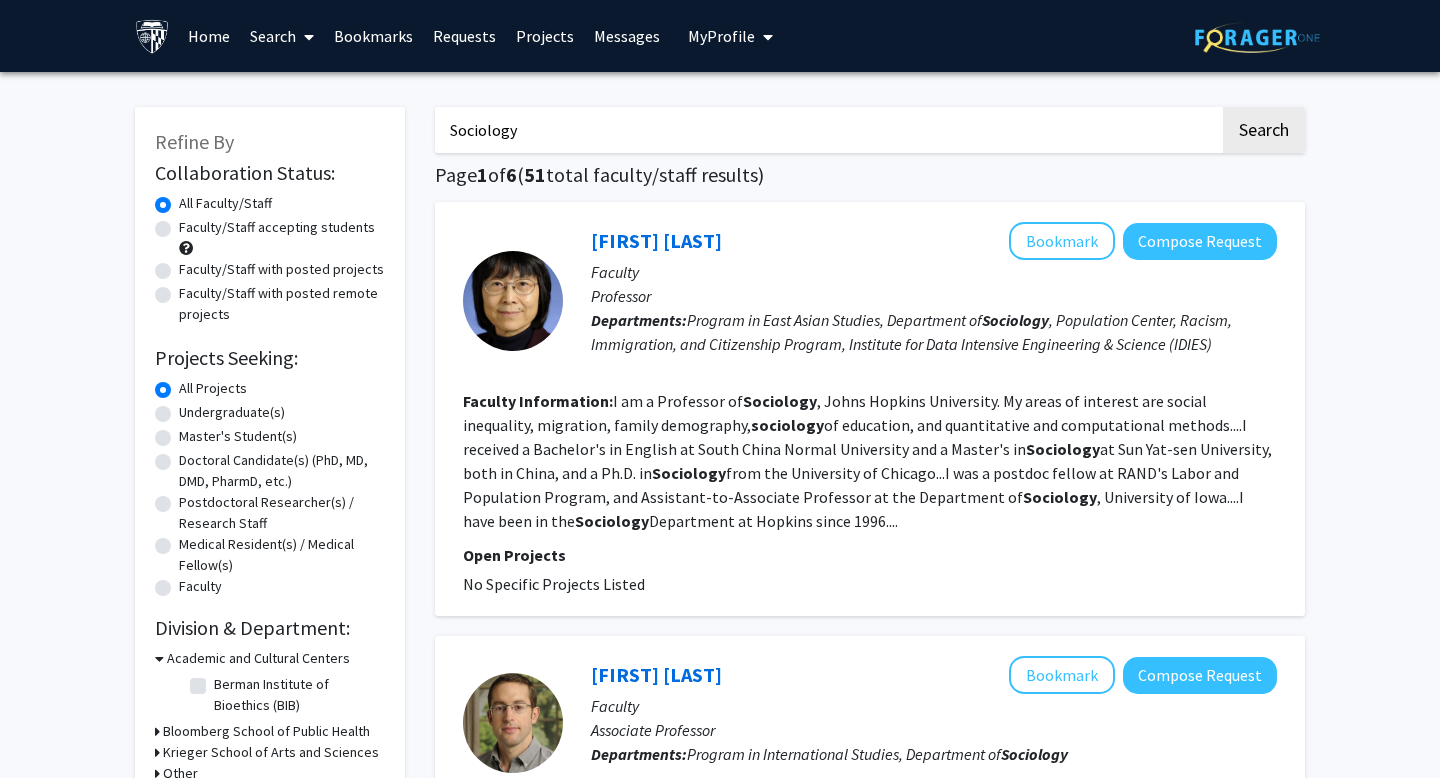 click on "Faculty/Staff accepting students" 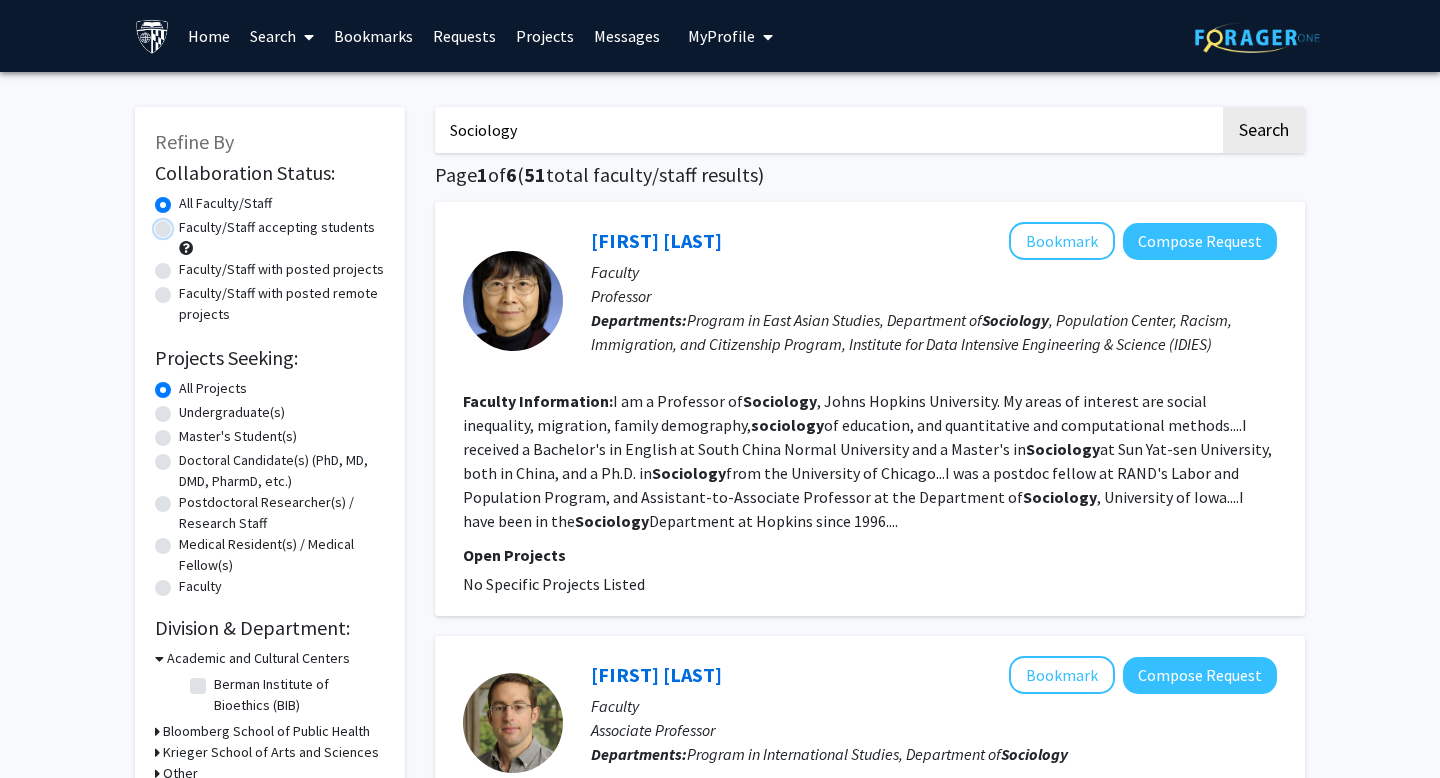 click on "Faculty/Staff accepting students" at bounding box center (185, 223) 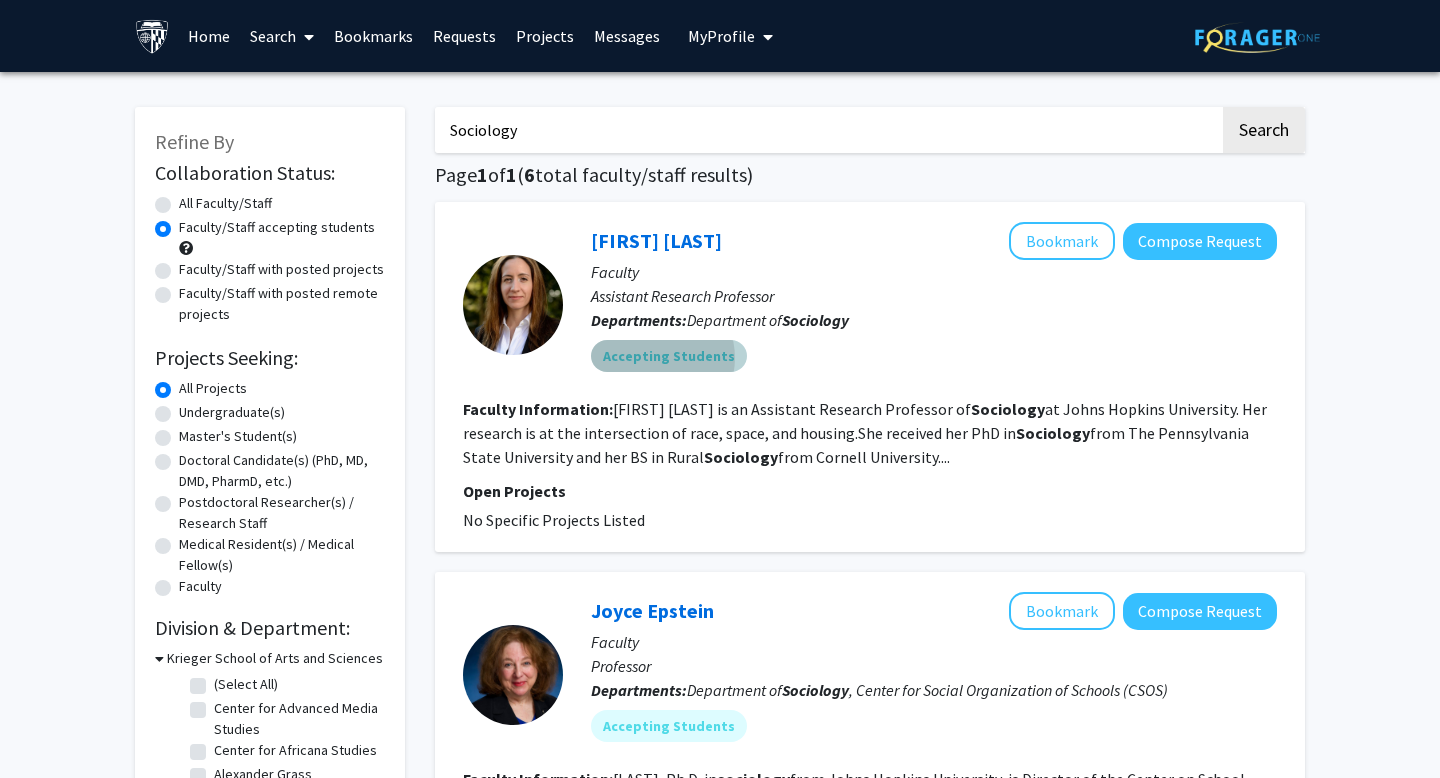 click on "Accepting Students" at bounding box center (669, 356) 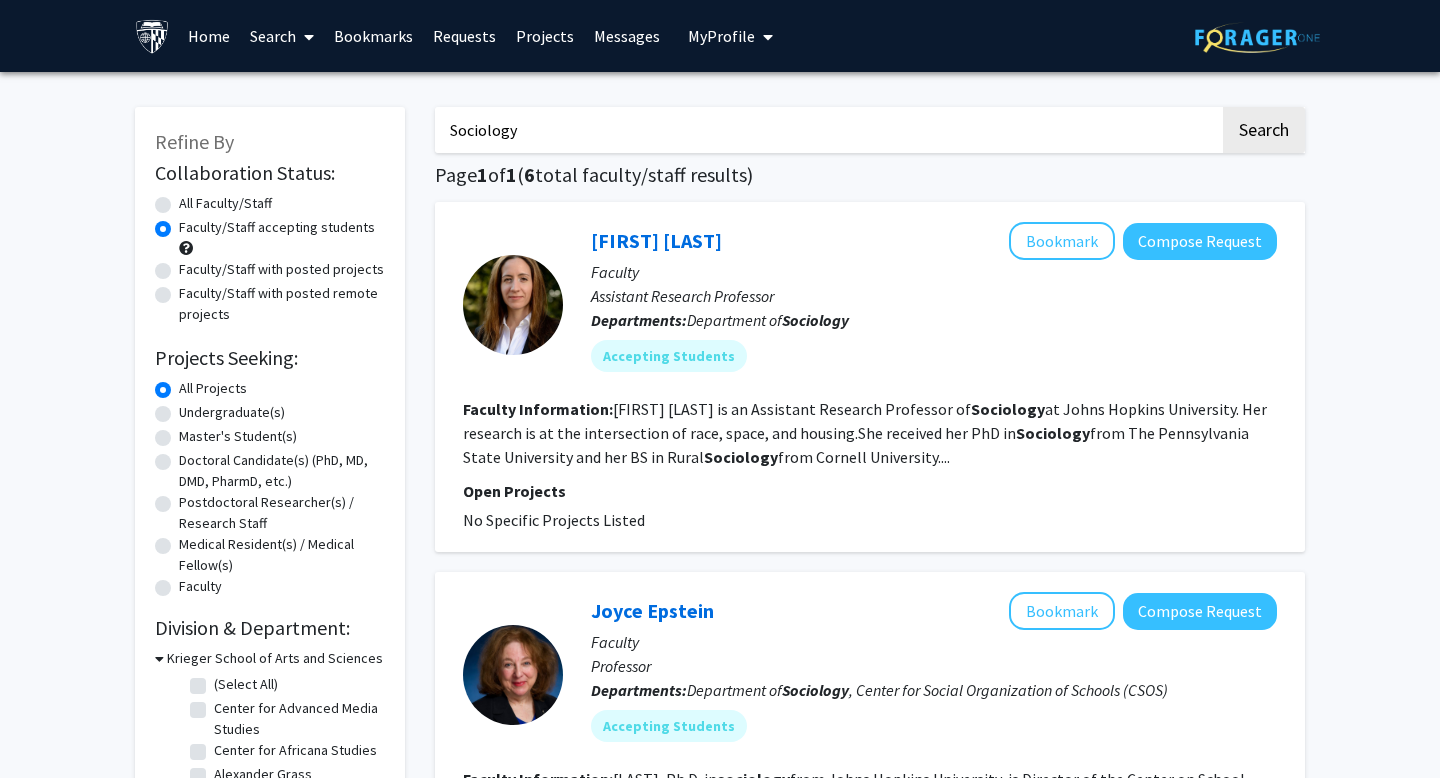 click on "Sociology" 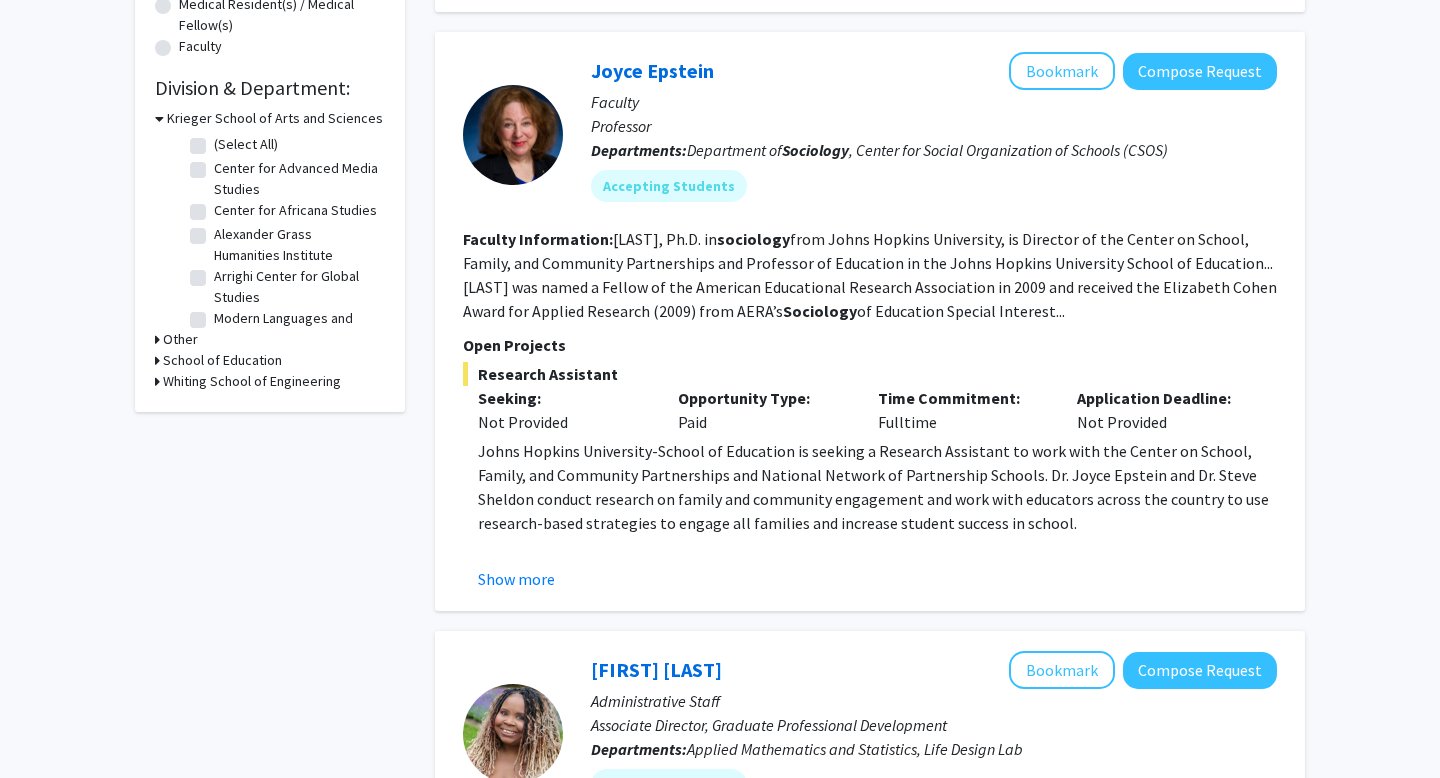 scroll, scrollTop: 547, scrollLeft: 0, axis: vertical 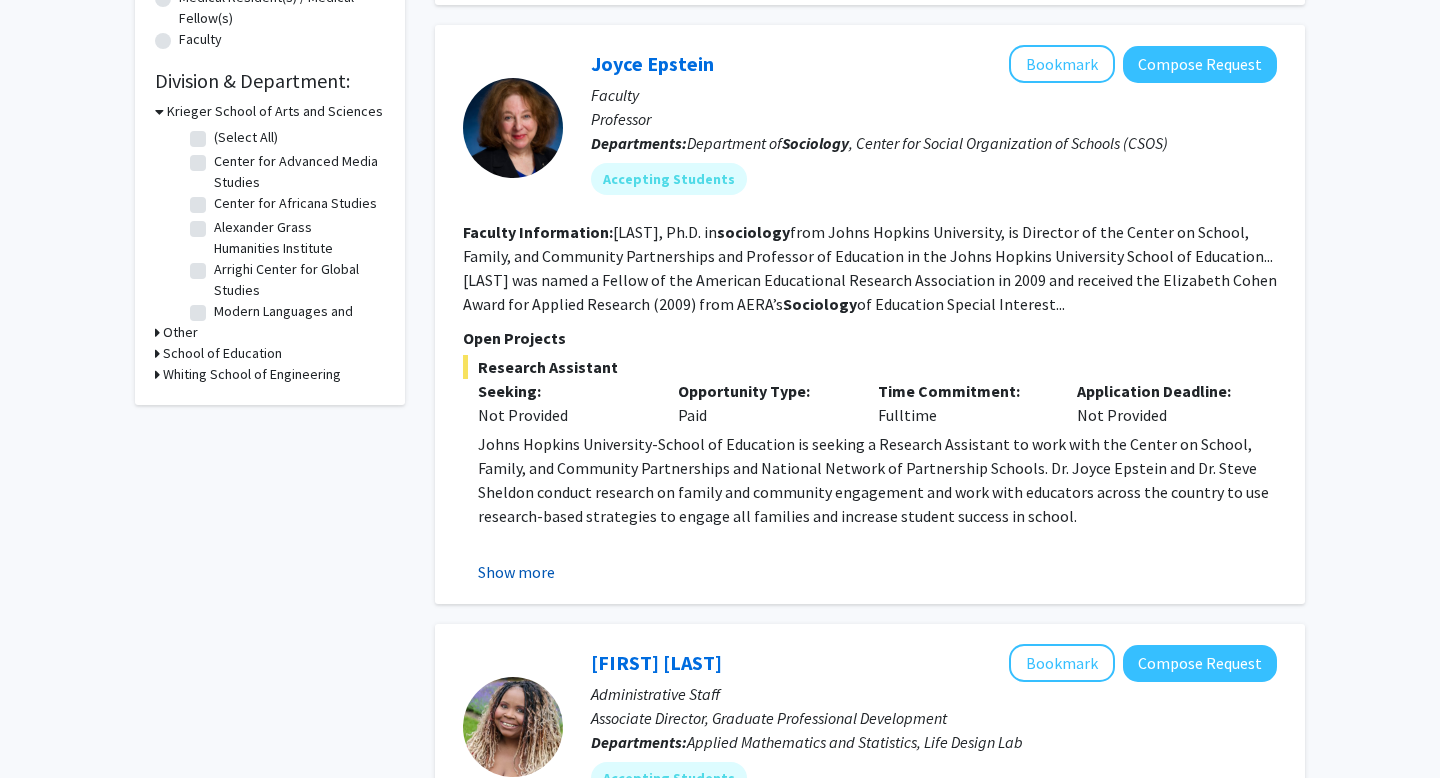 click on "Show more" 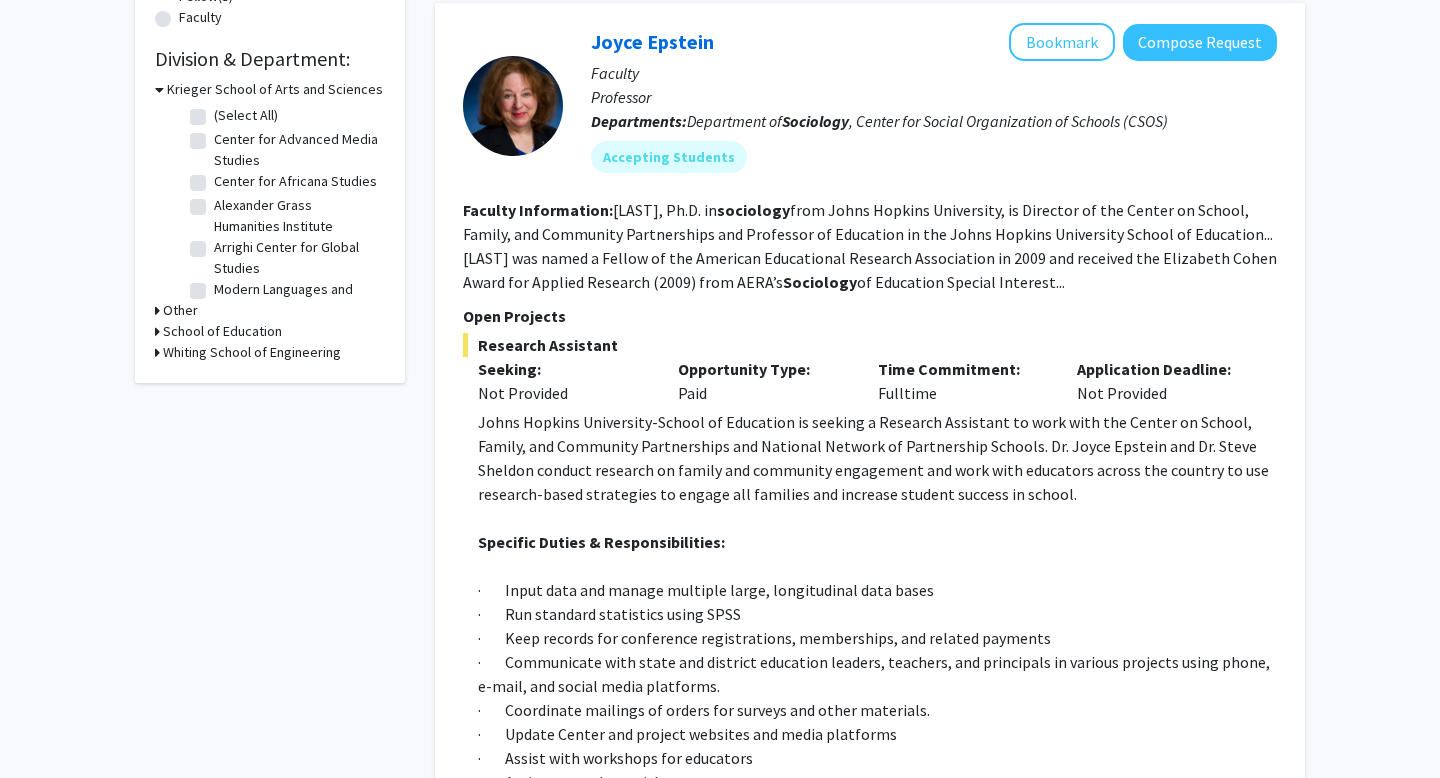 scroll, scrollTop: 0, scrollLeft: 0, axis: both 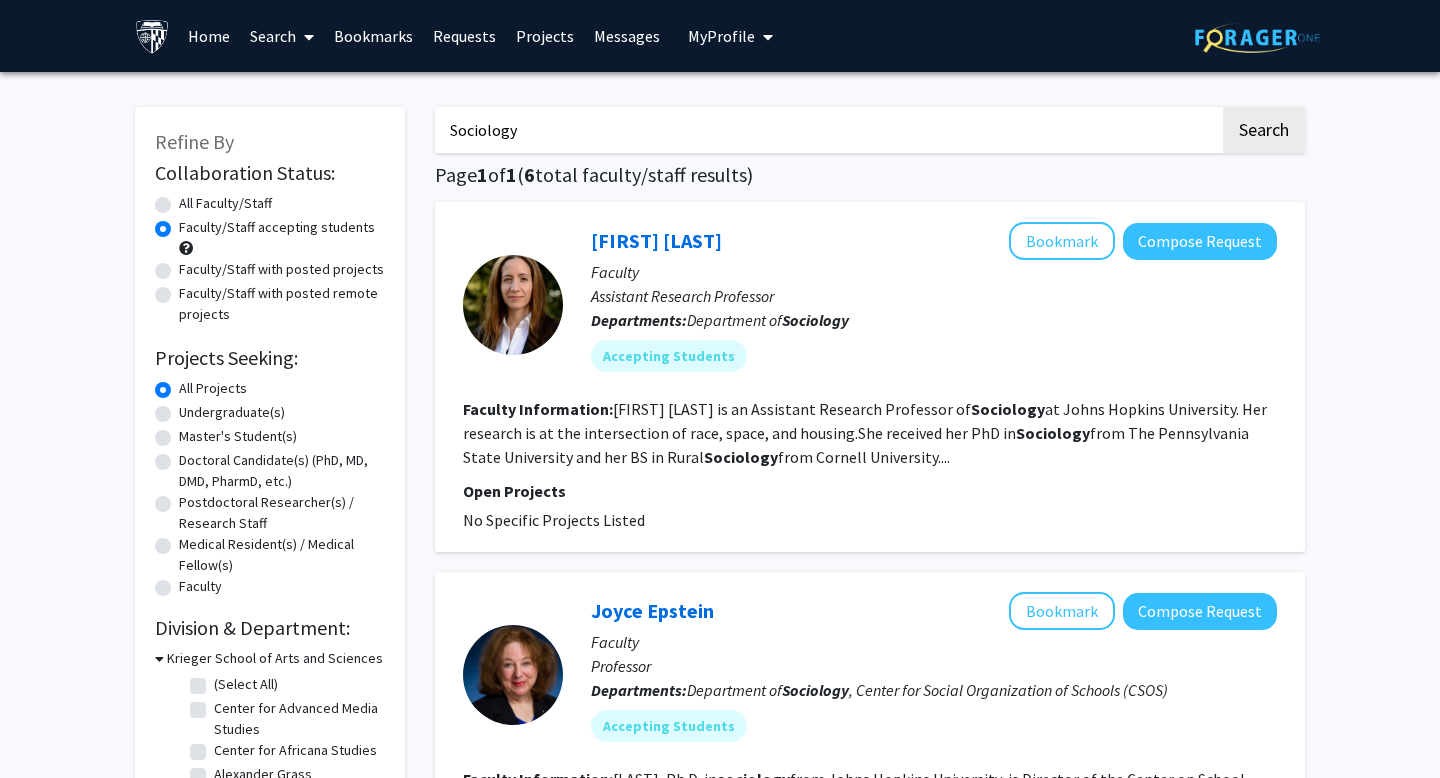 click on "Undergraduate(s)" 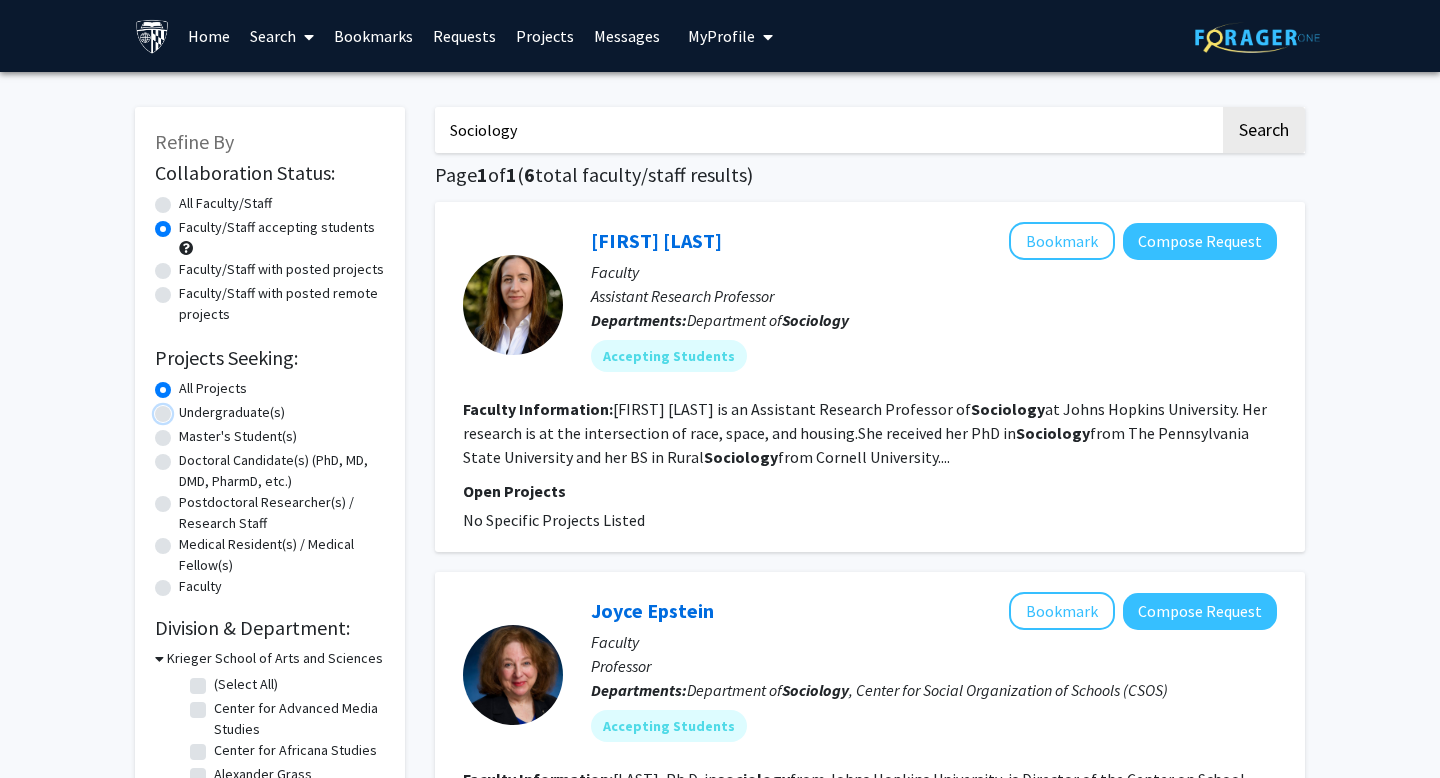 click on "Undergraduate(s)" at bounding box center (185, 408) 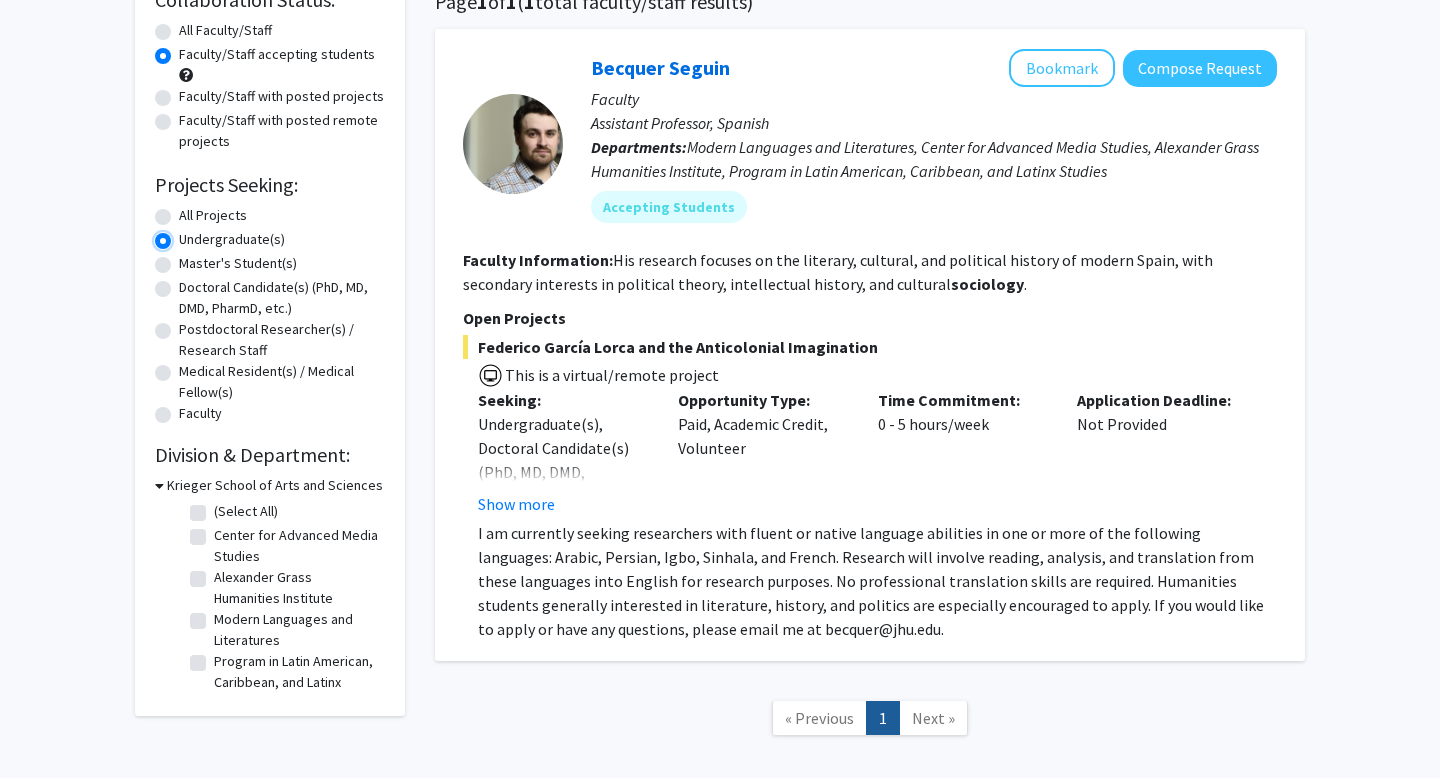 scroll, scrollTop: 171, scrollLeft: 0, axis: vertical 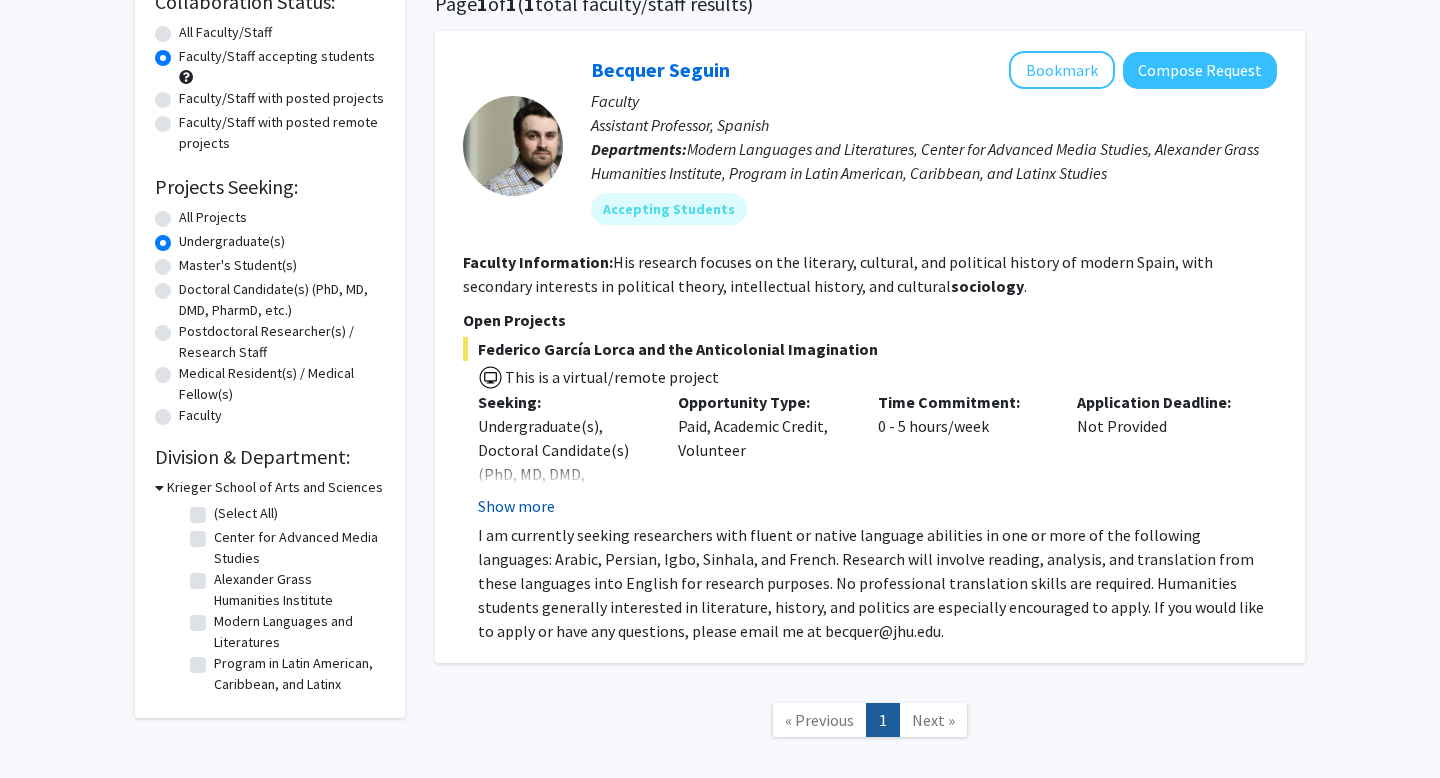 click on "Show more" 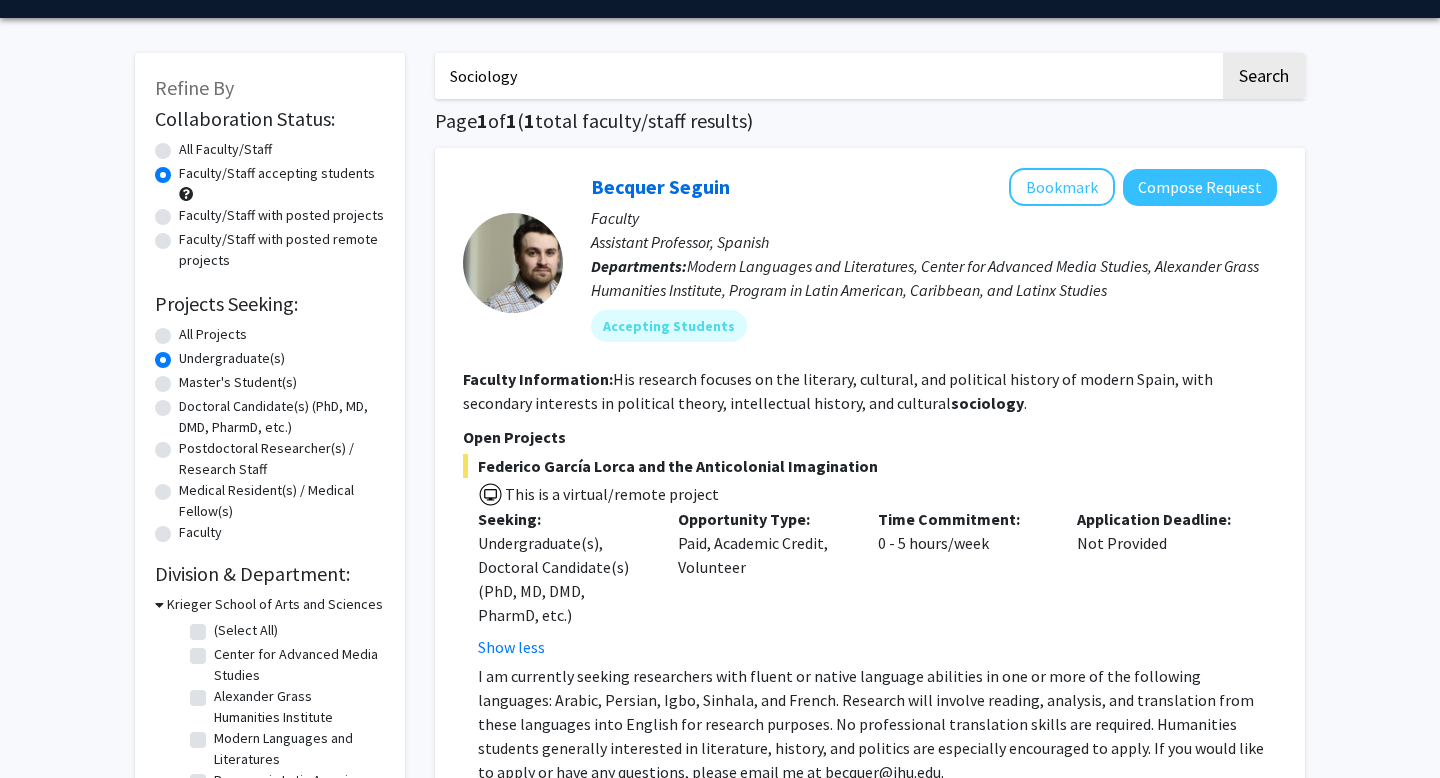 scroll, scrollTop: 0, scrollLeft: 0, axis: both 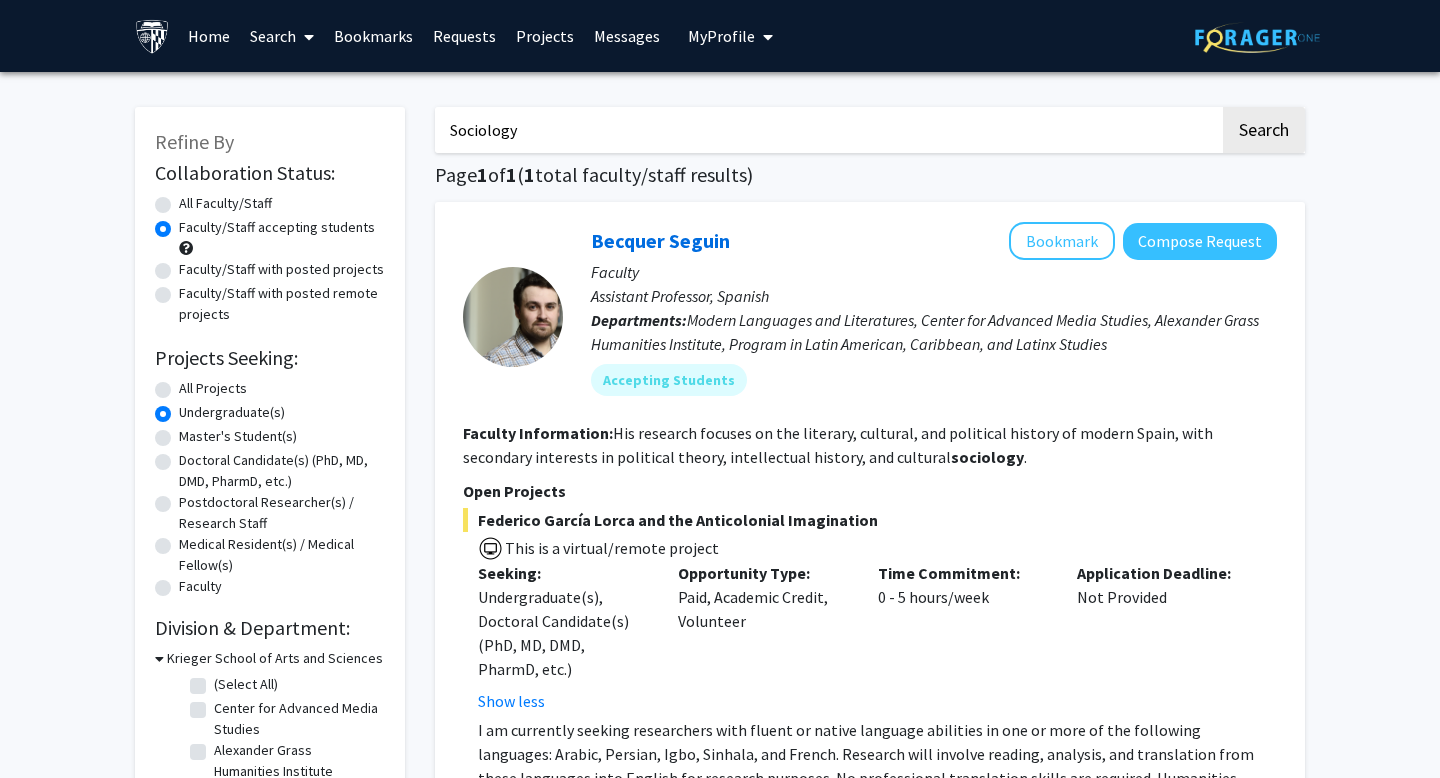 click on "Sociology" at bounding box center (827, 130) 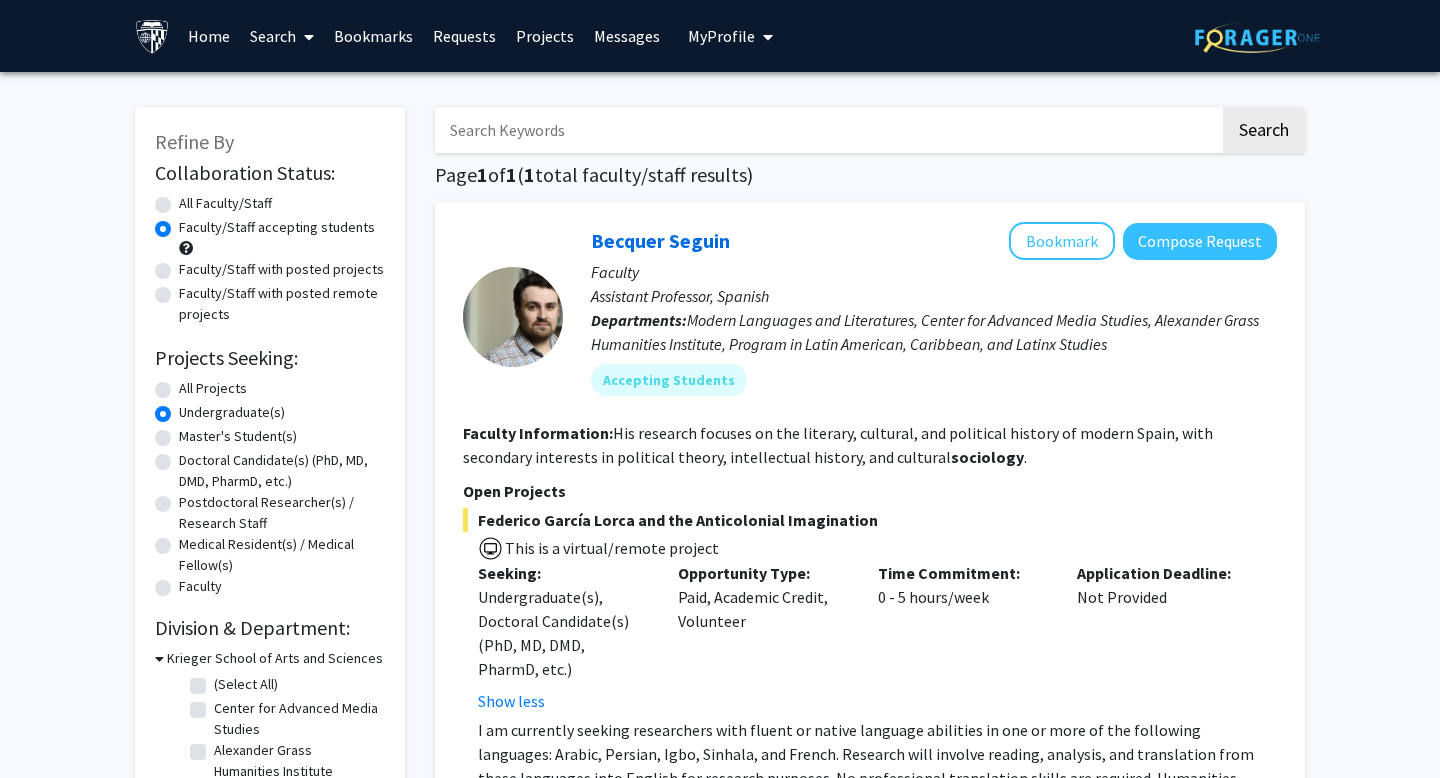 type 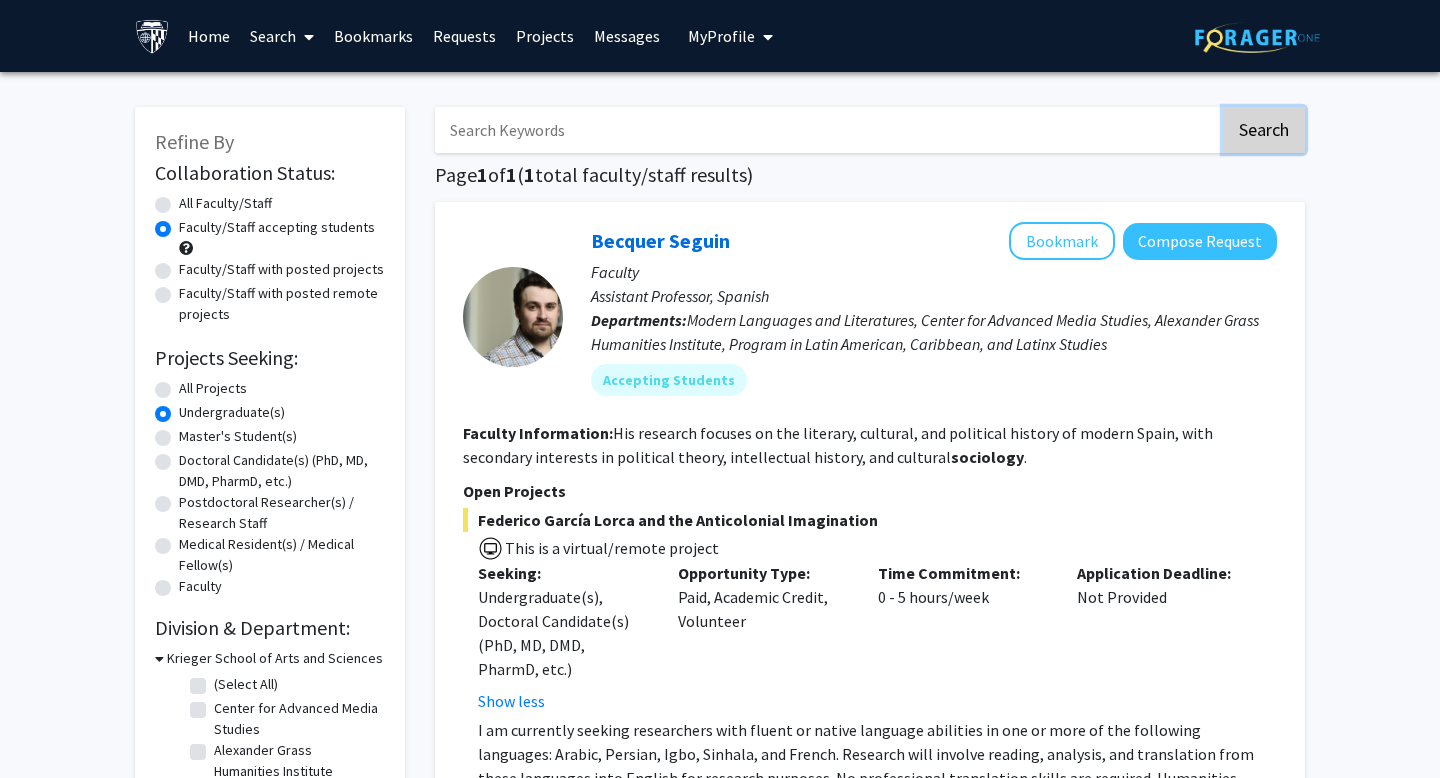 click on "Search" 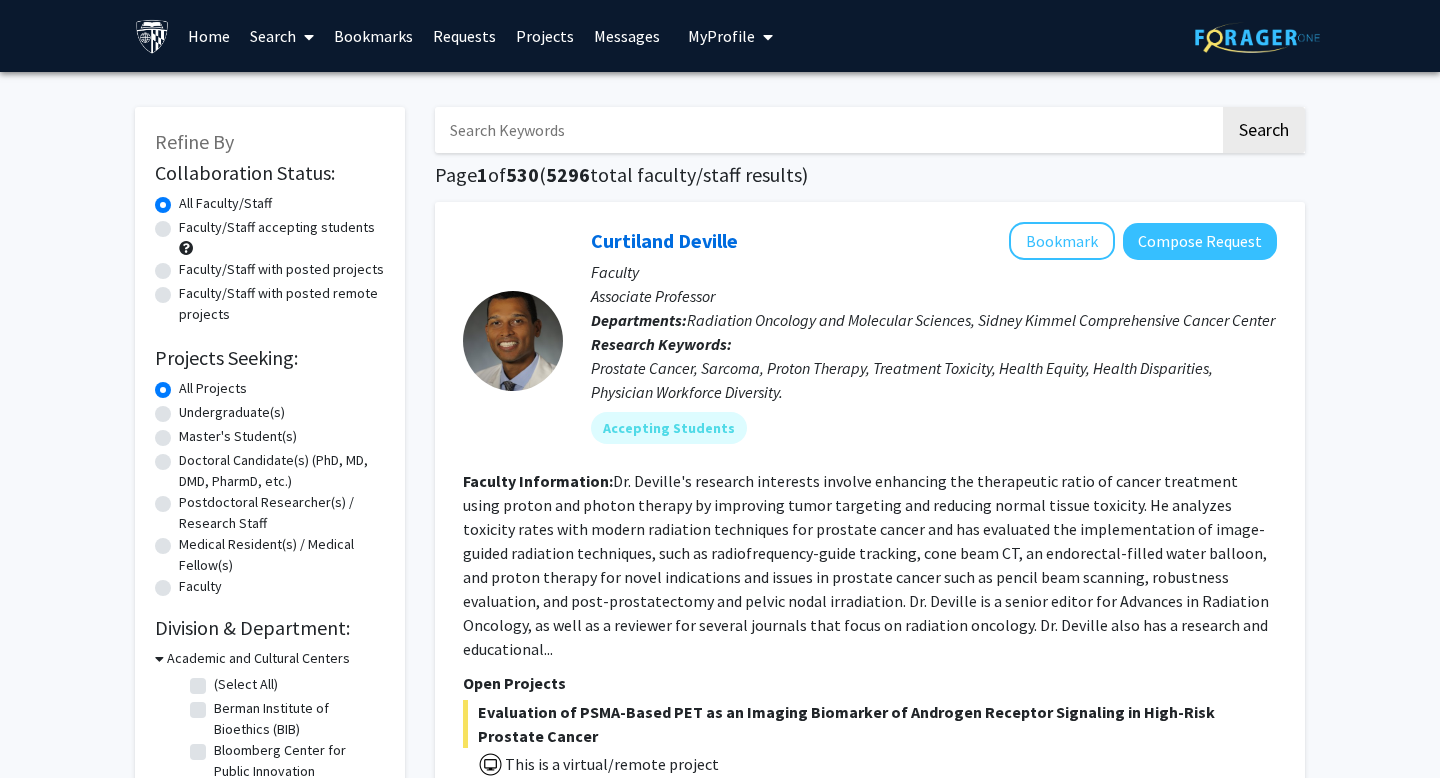 click on "Faculty/Staff accepting students" 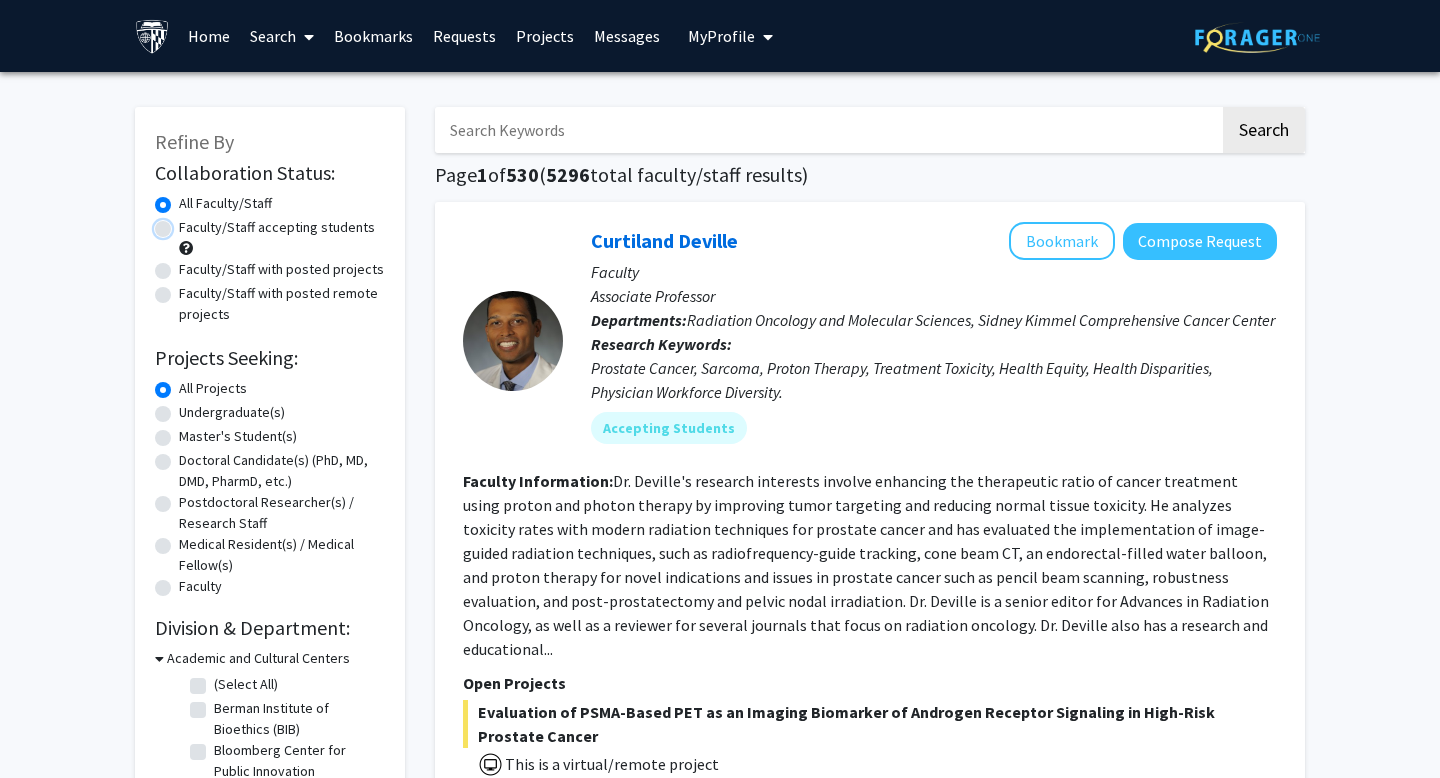 click on "Faculty/Staff accepting students" at bounding box center [185, 223] 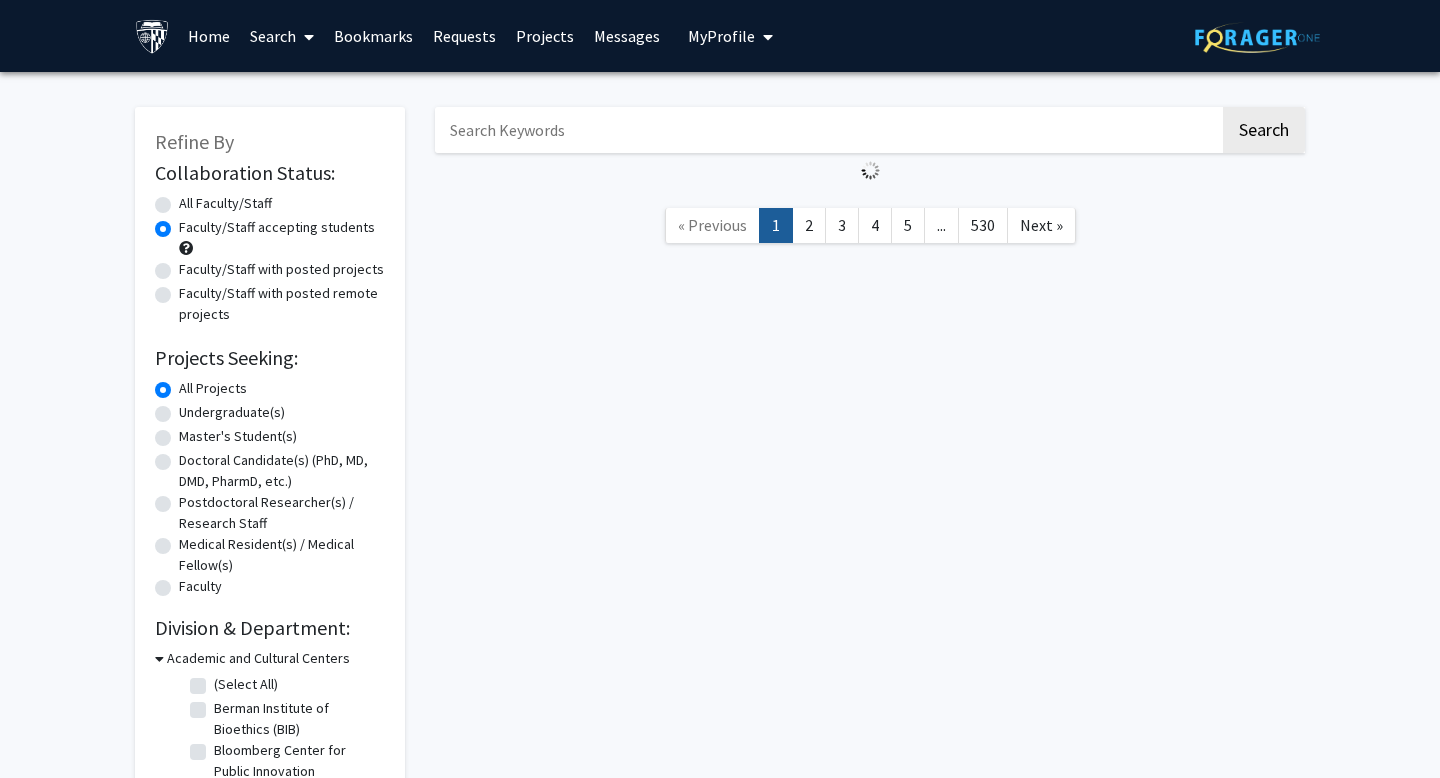 click on "Undergraduate(s)" 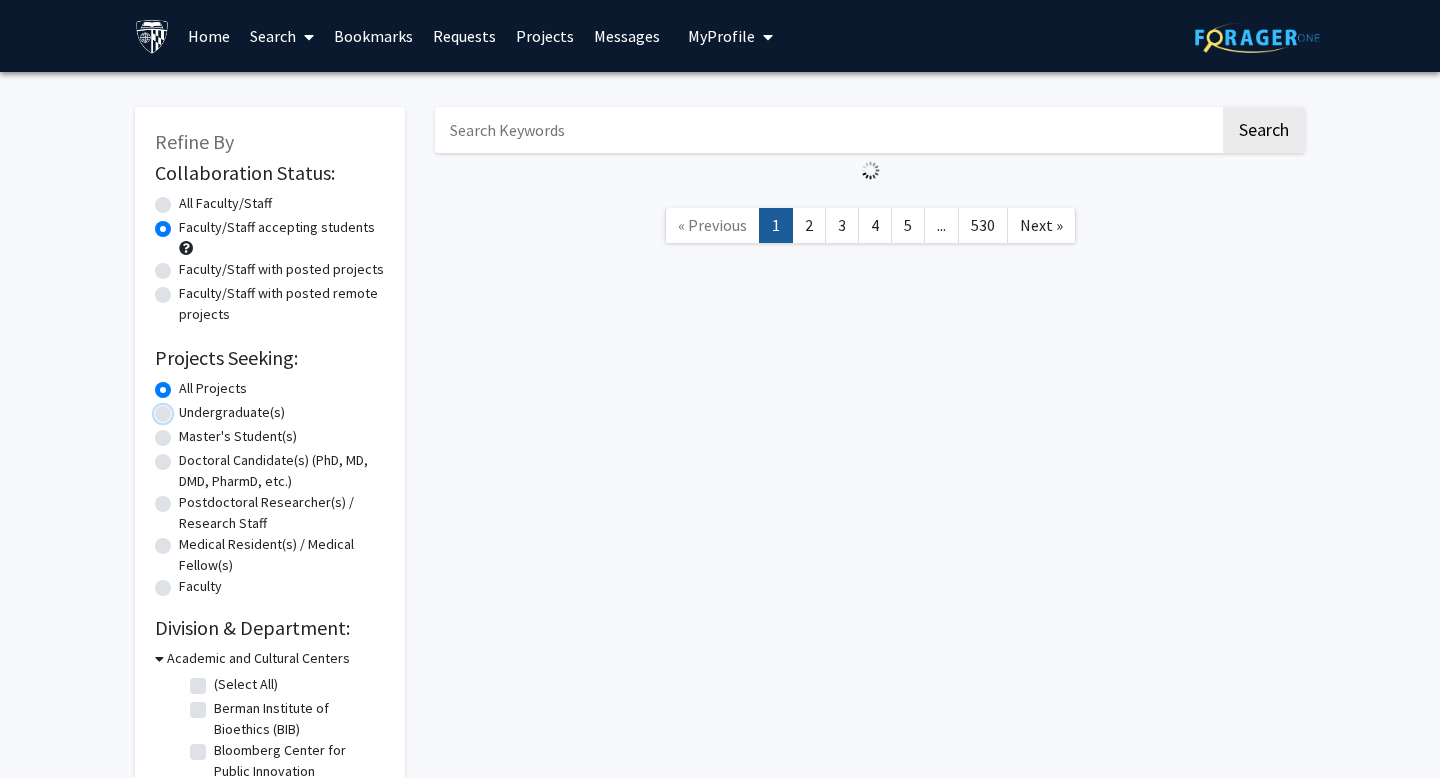 click on "Undergraduate(s)" at bounding box center [185, 408] 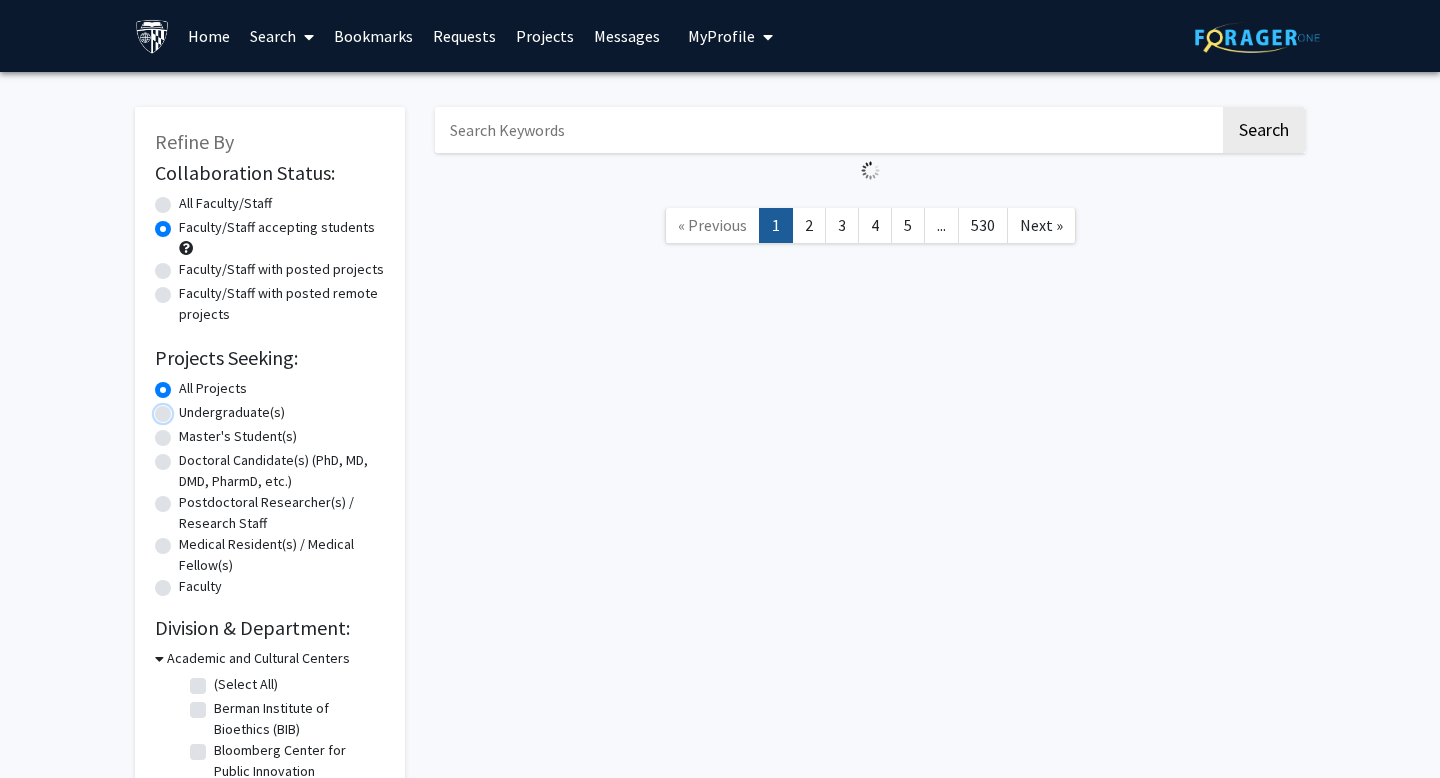 radio on "true" 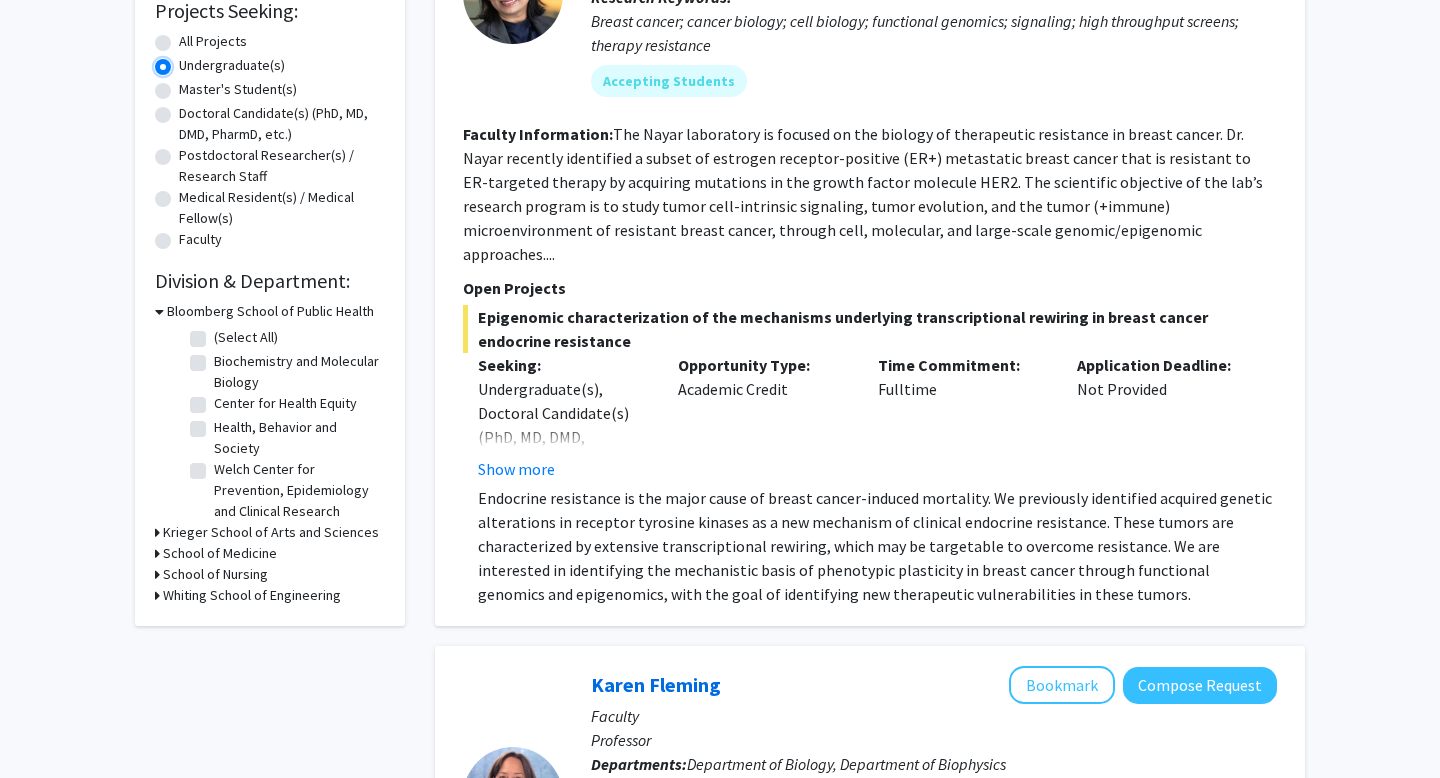 scroll, scrollTop: 351, scrollLeft: 0, axis: vertical 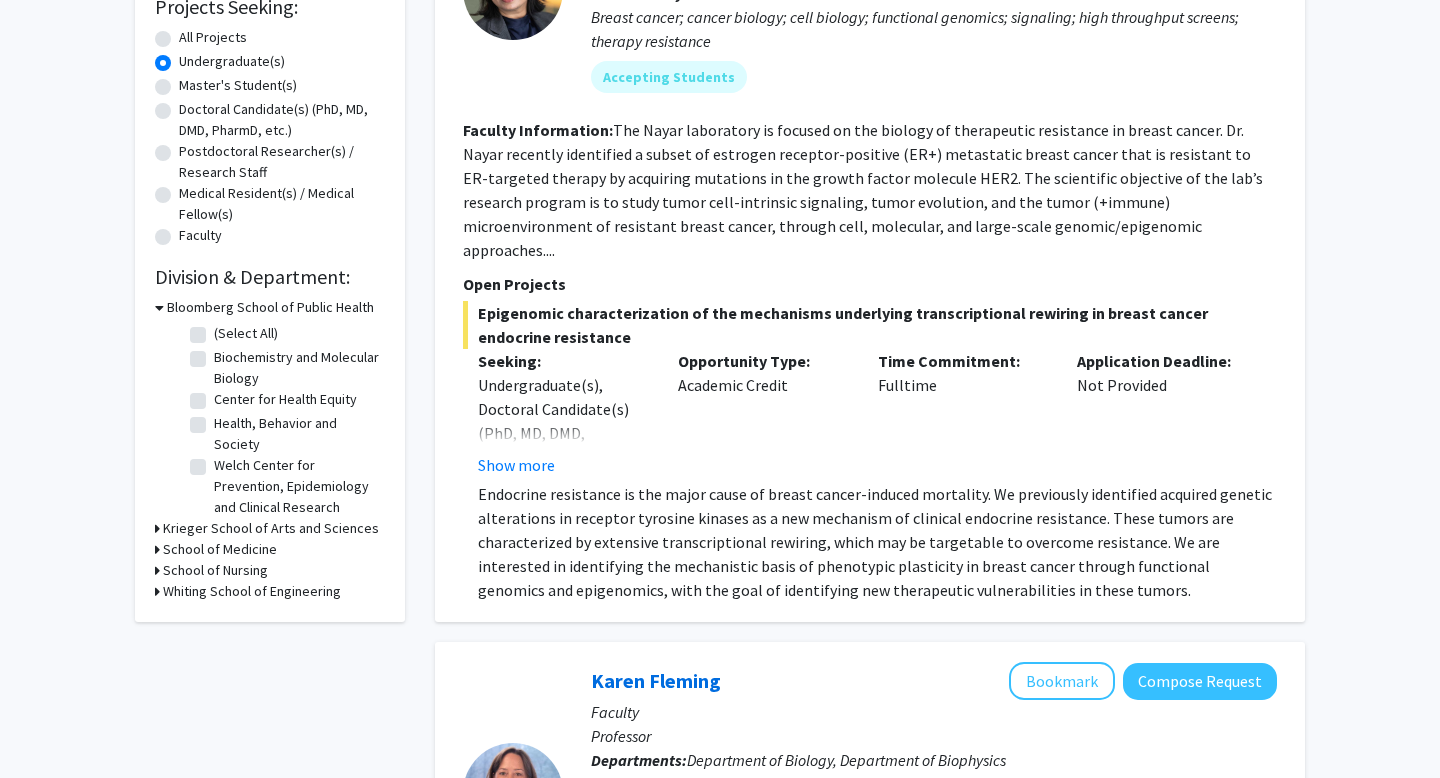click on "Krieger School of Arts and Sciences" at bounding box center [271, 528] 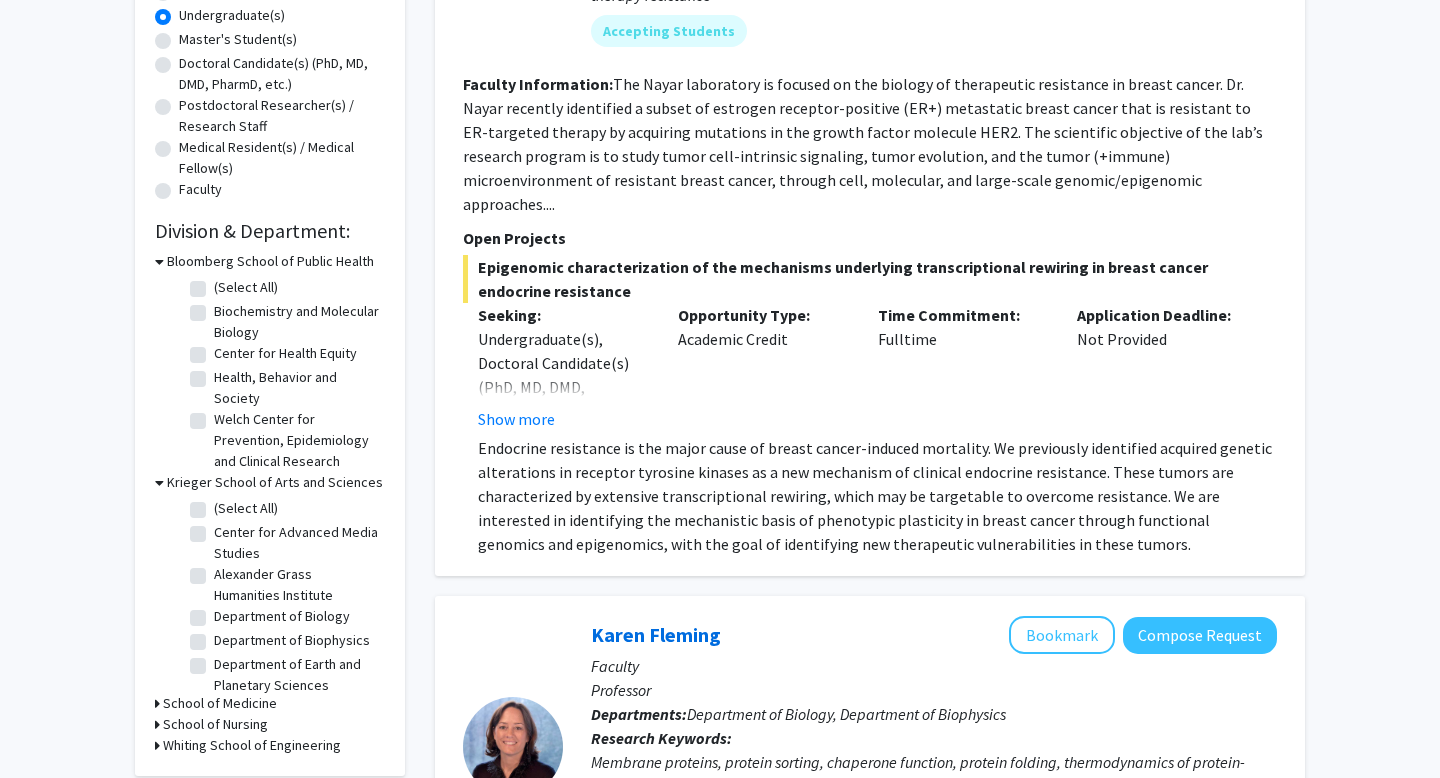 scroll, scrollTop: 402, scrollLeft: 0, axis: vertical 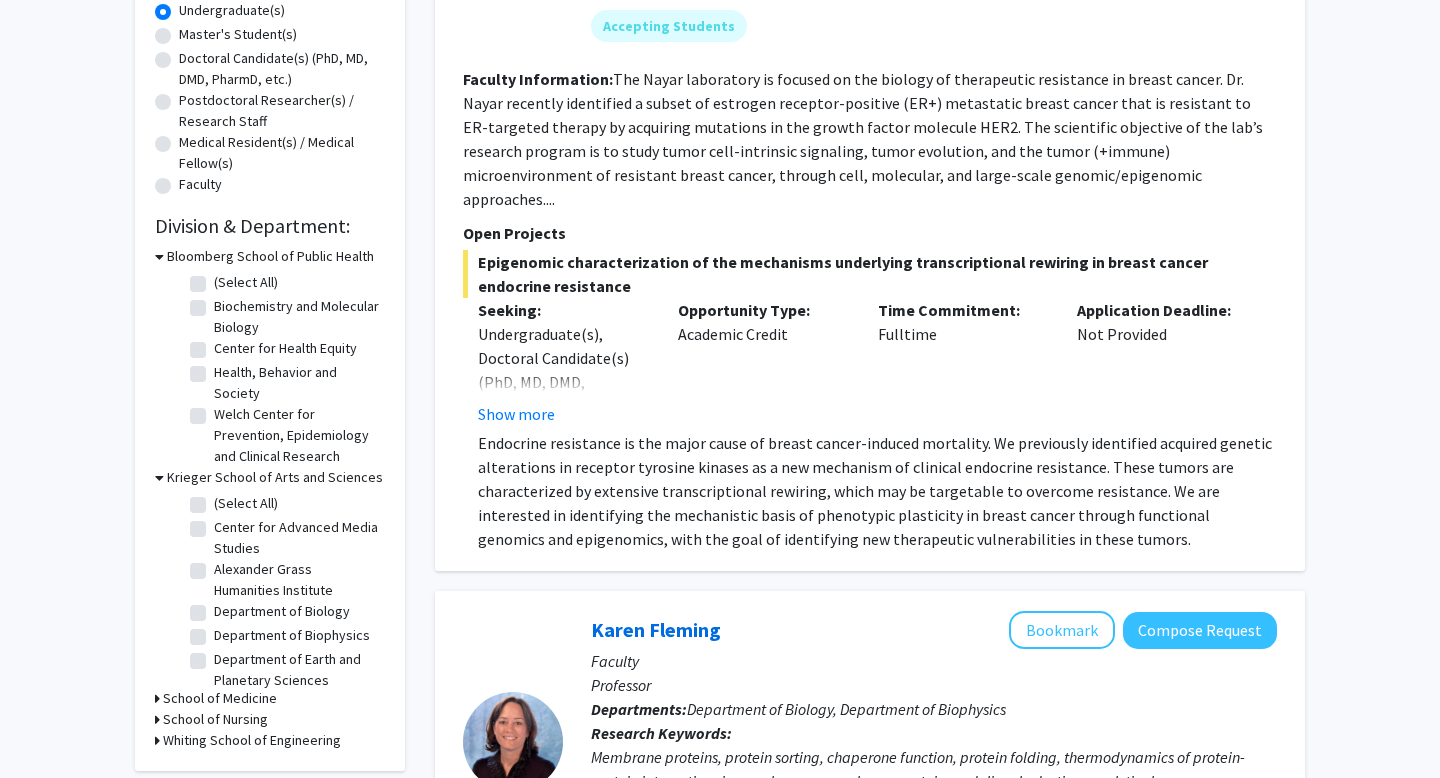 click on "Health, Behavior and Society" 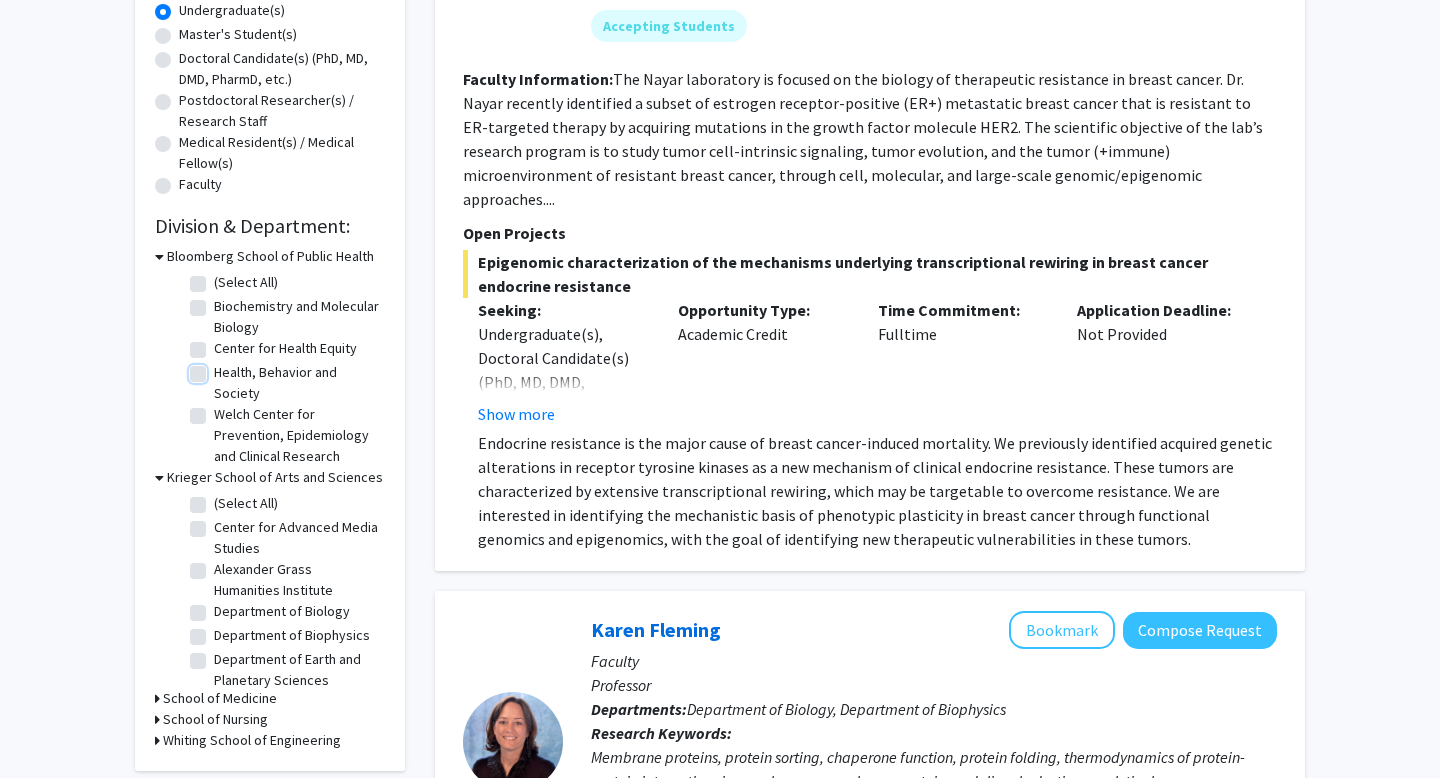 click on "Health, Behavior and Society" at bounding box center [220, 368] 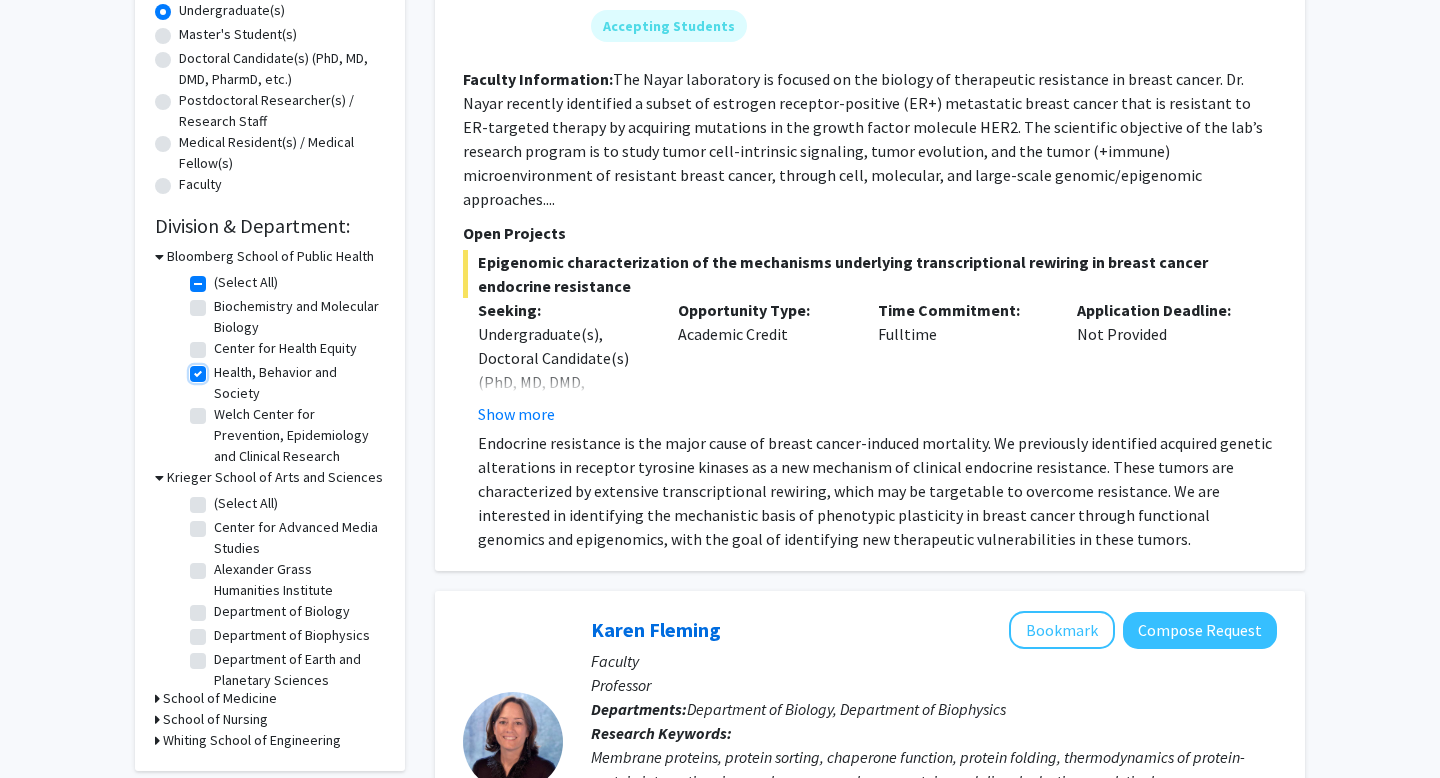 checkbox on "true" 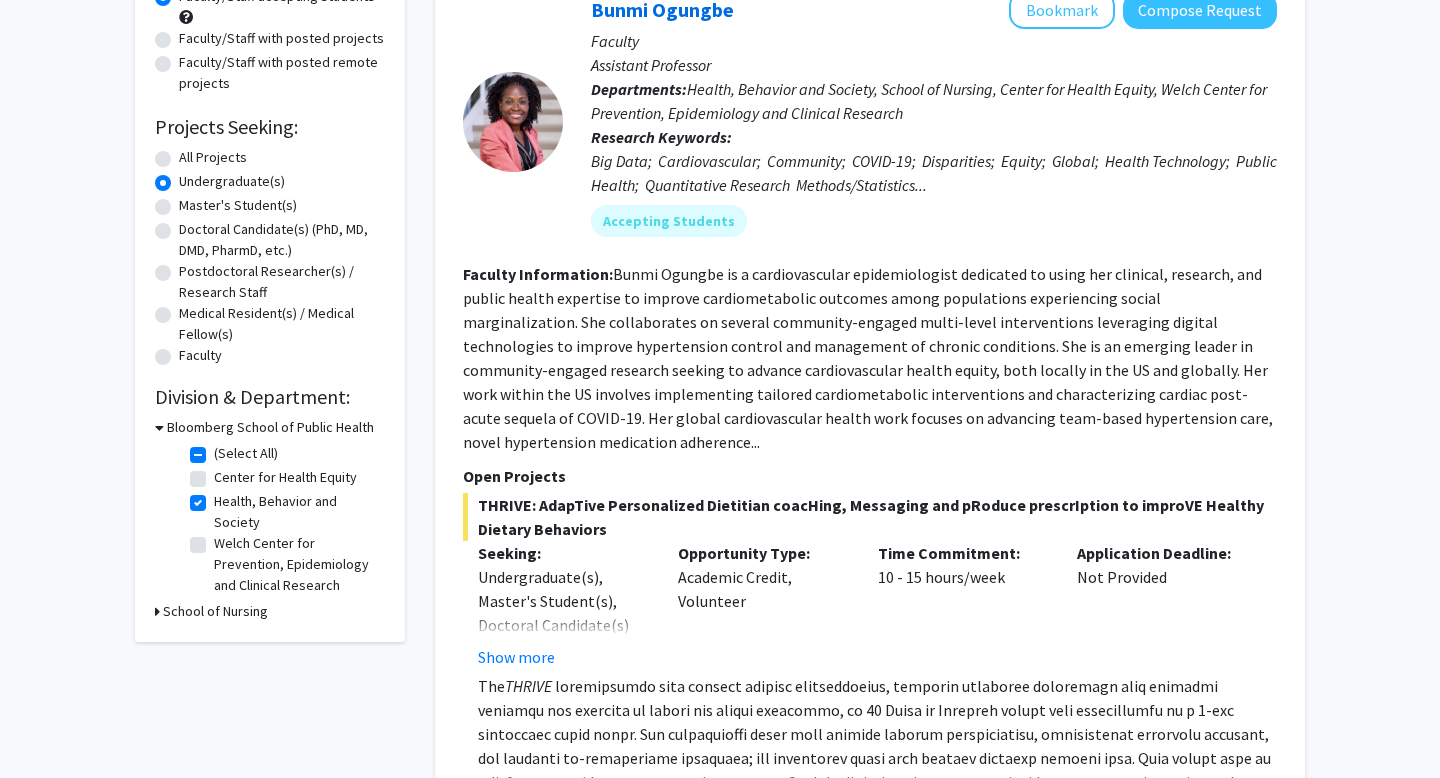 scroll, scrollTop: 278, scrollLeft: 0, axis: vertical 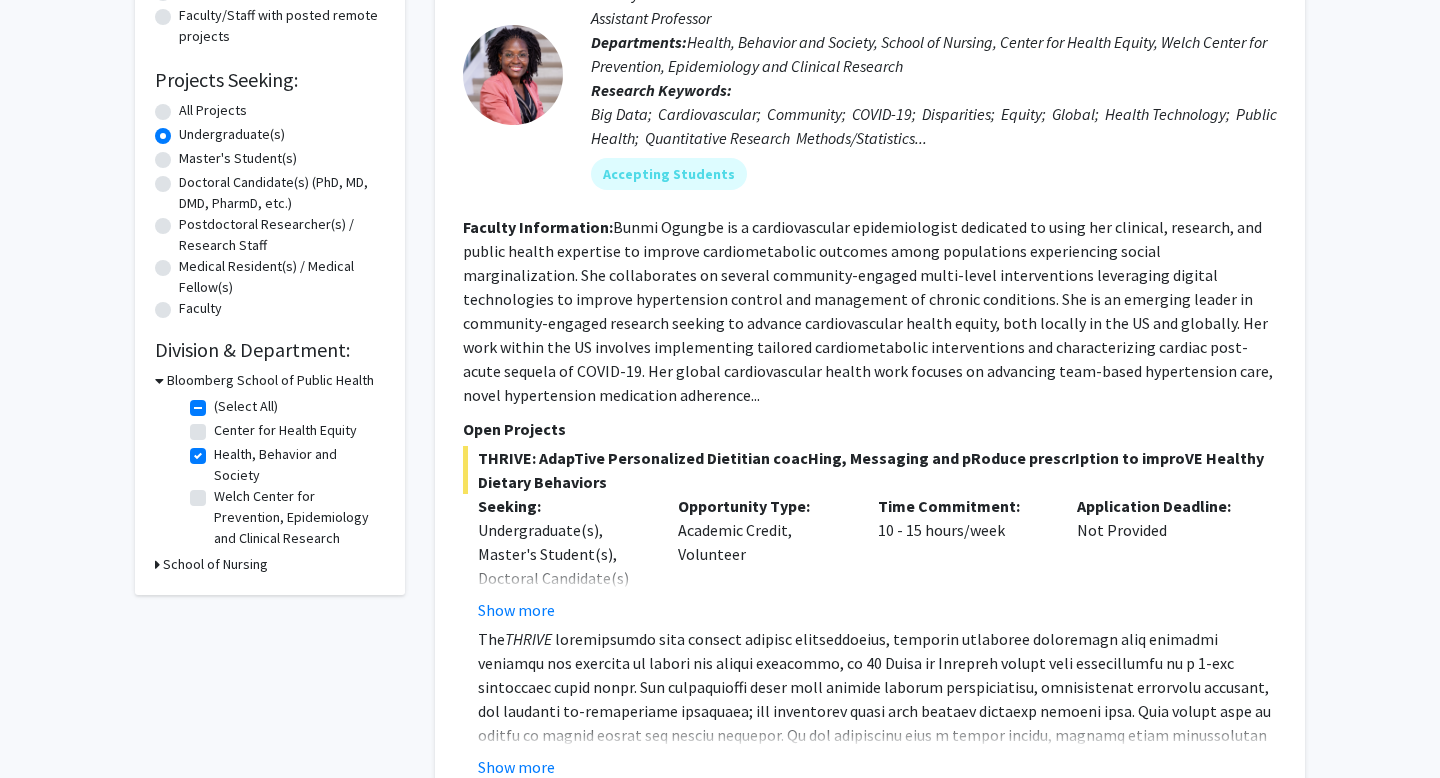 click on "Center for Health Equity" 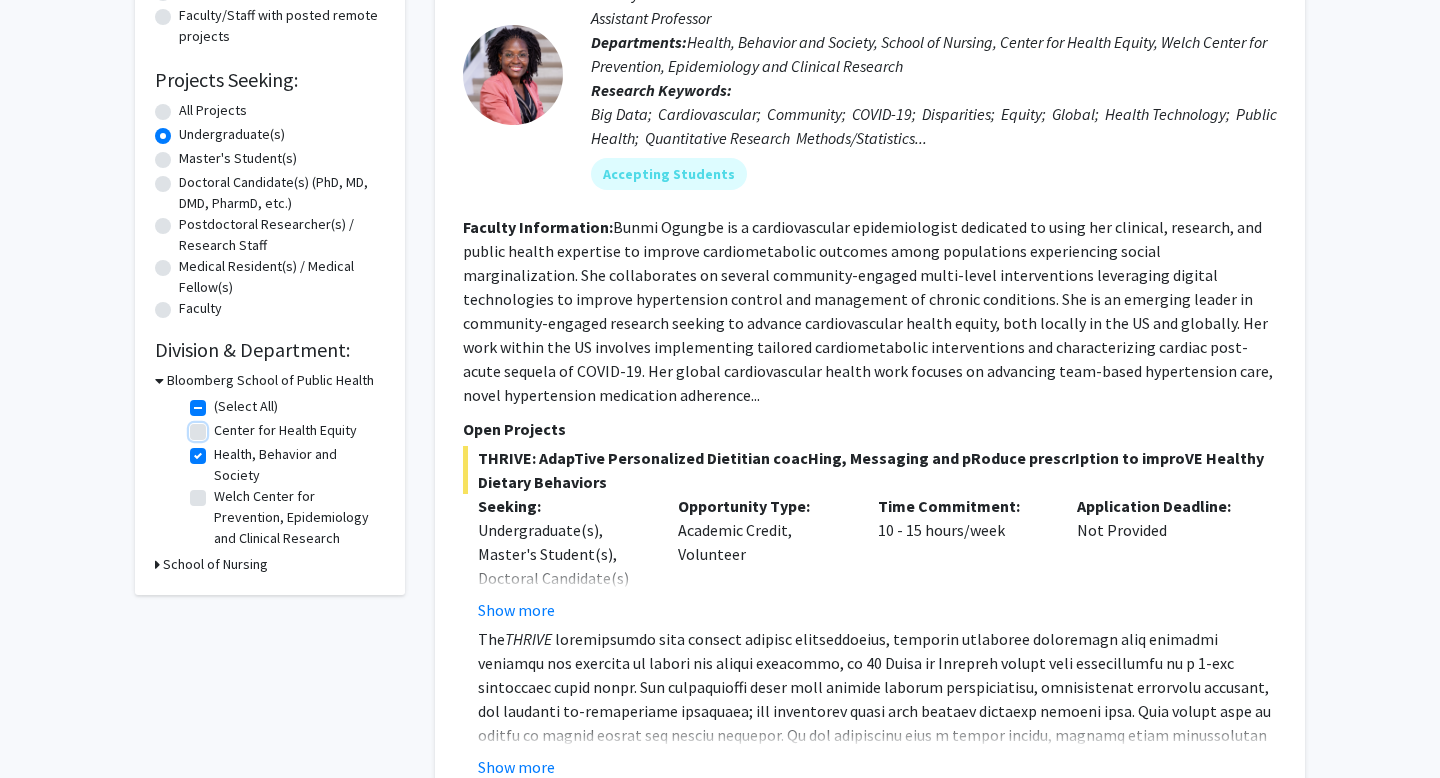 click on "Center for Health Equity" at bounding box center [220, 426] 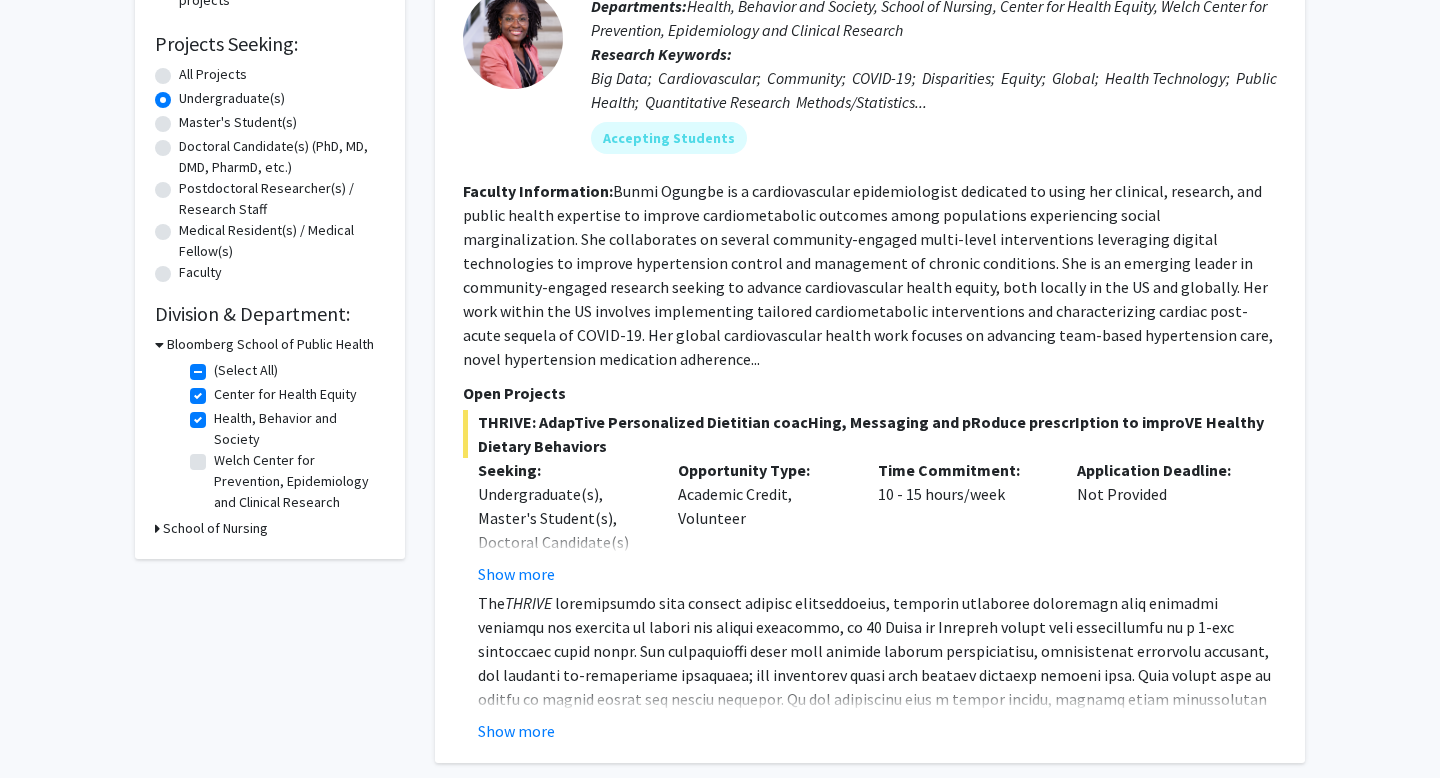 scroll, scrollTop: 366, scrollLeft: 0, axis: vertical 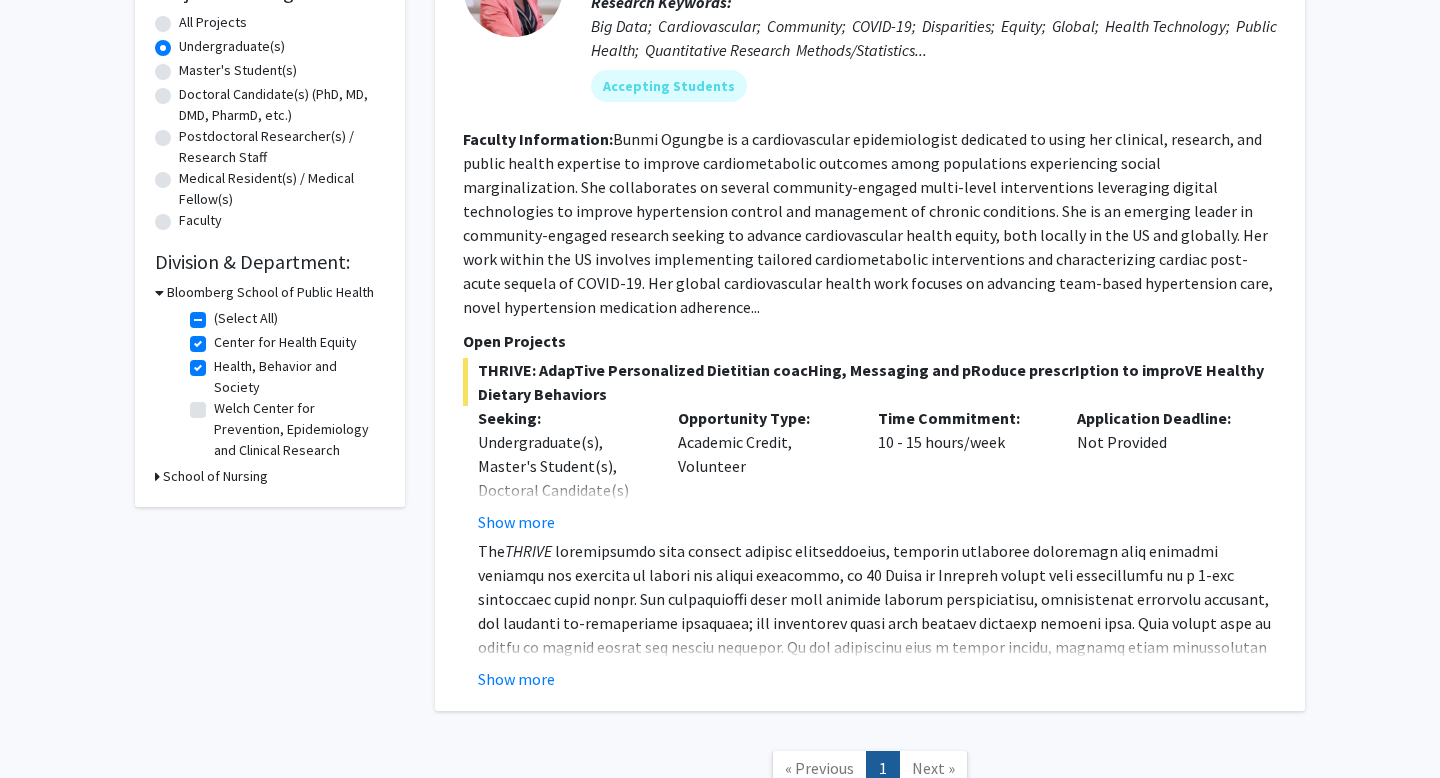 click on "Welch Center for Prevention, Epidemiology and Clinical Research" 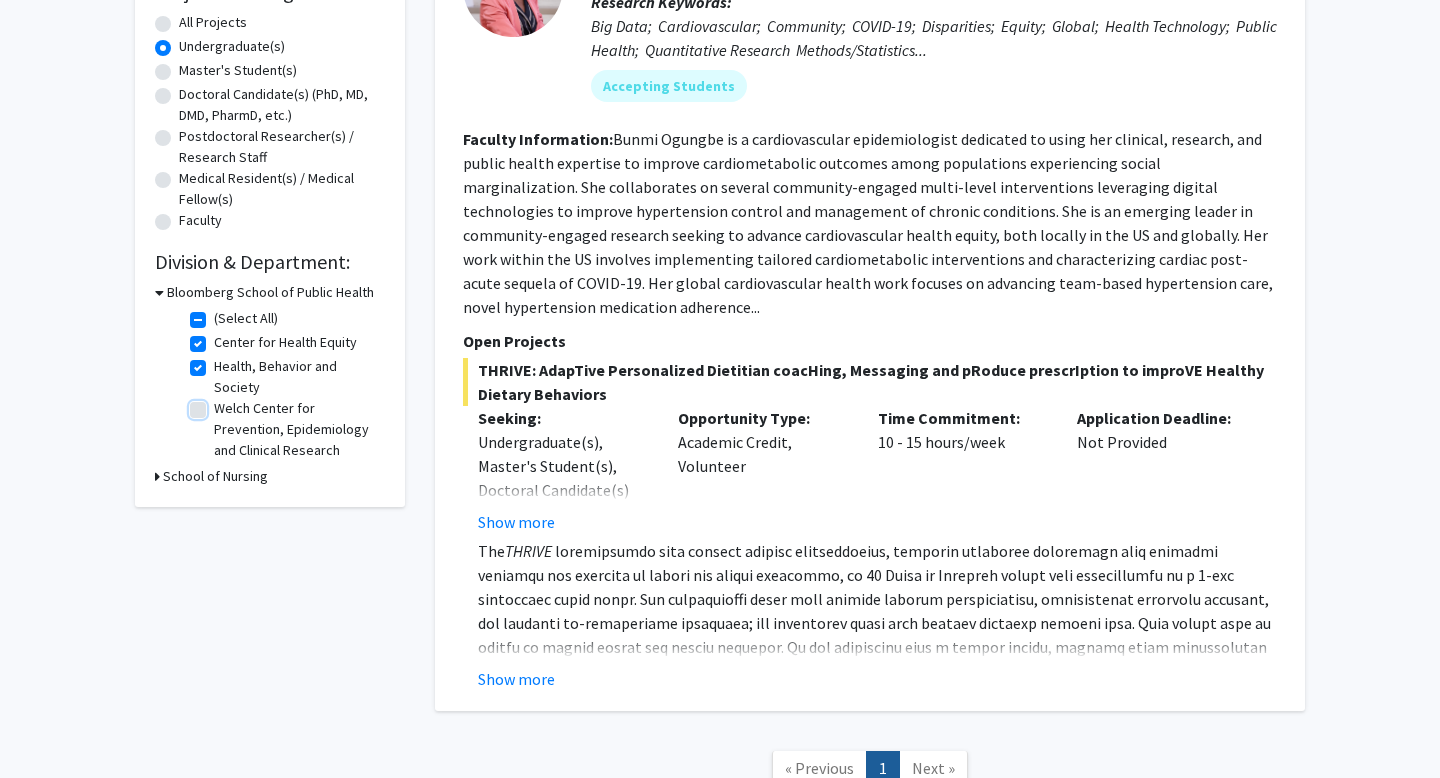 click on "Welch Center for Prevention, Epidemiology and Clinical Research" at bounding box center (220, 404) 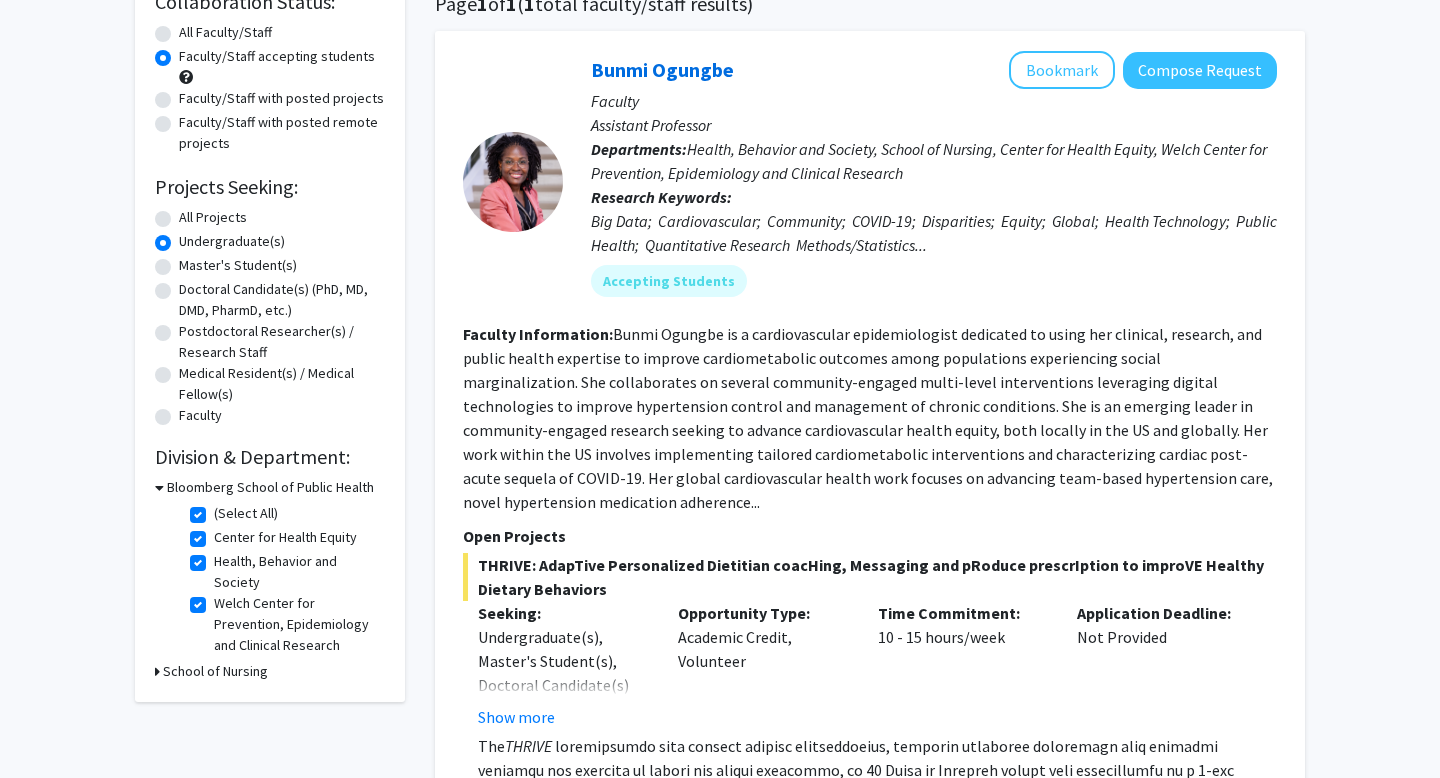 scroll, scrollTop: 179, scrollLeft: 0, axis: vertical 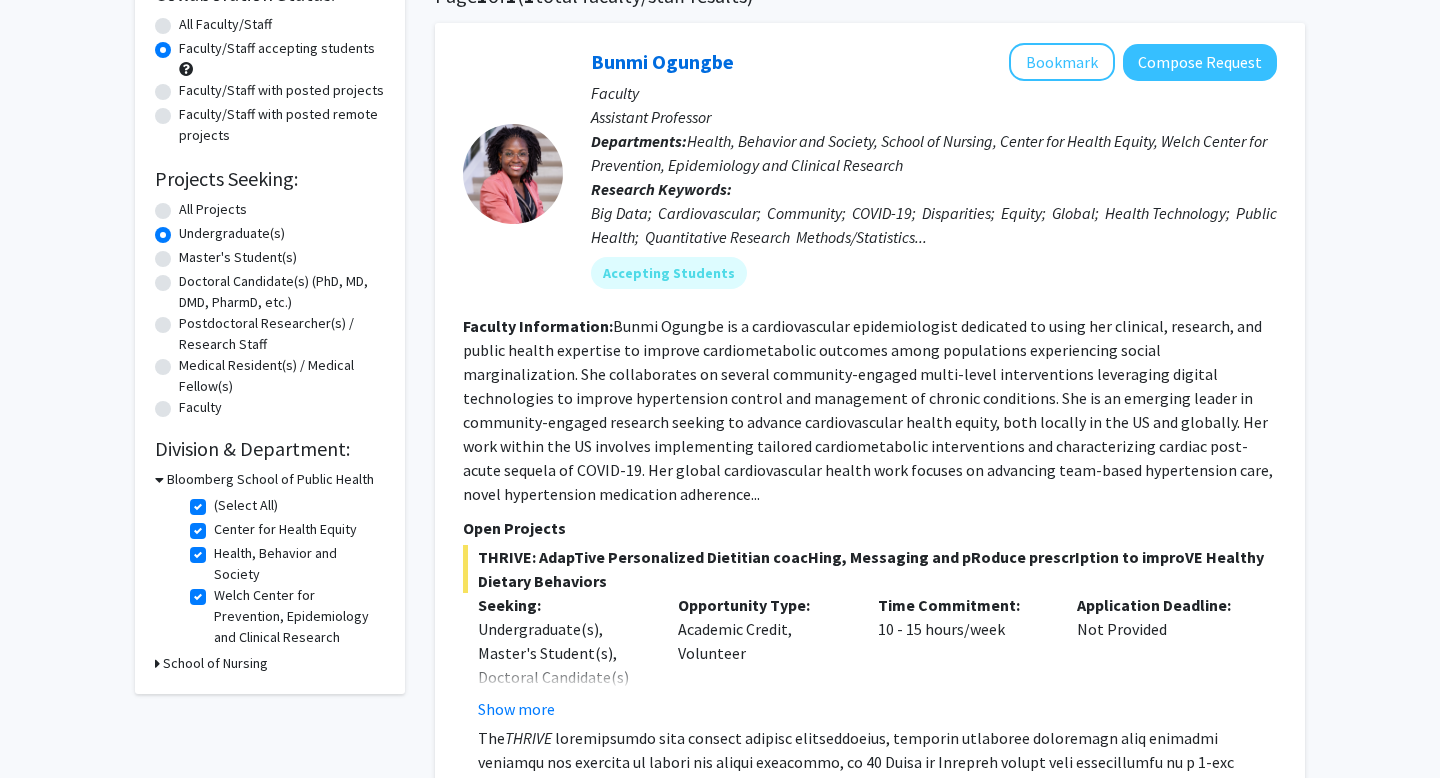 click on "(Select All)" 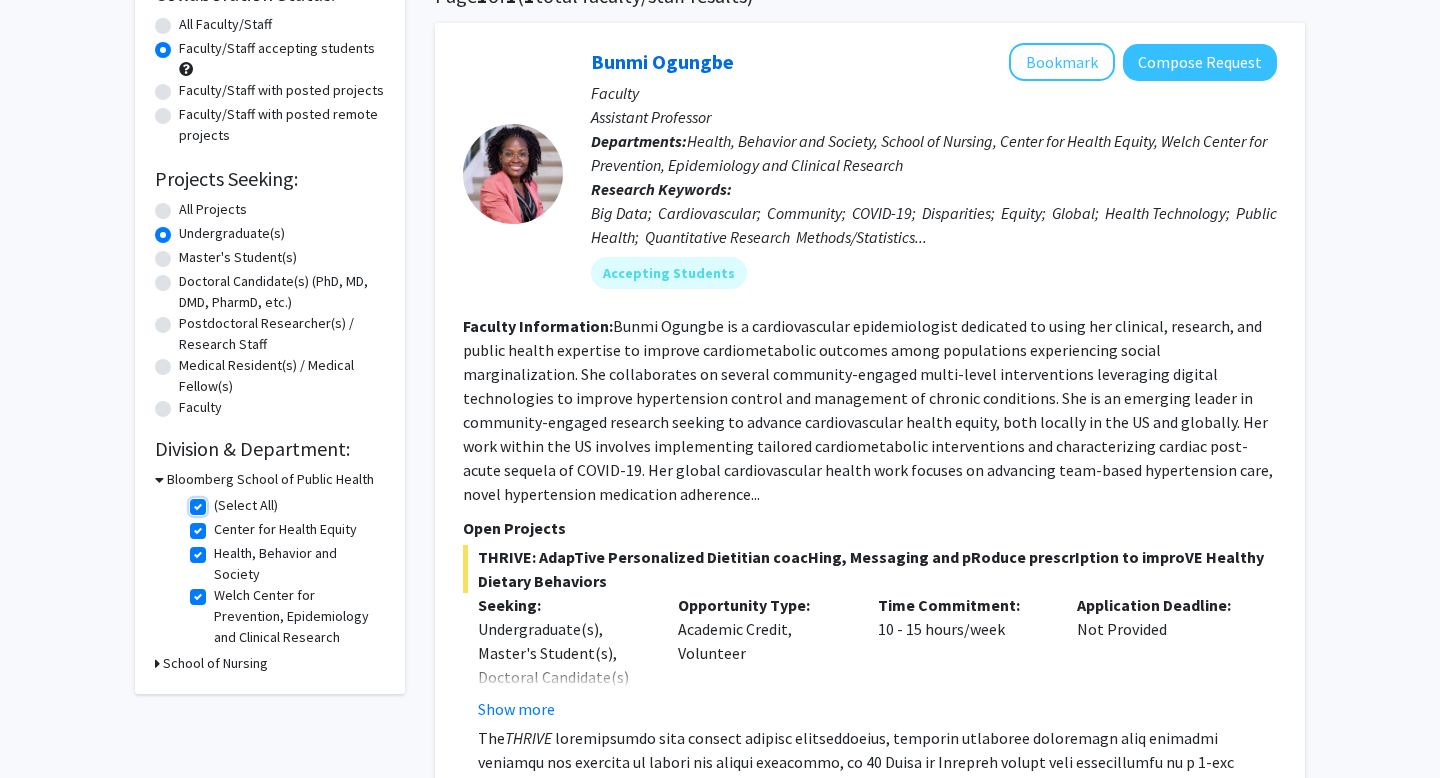 click on "(Select All)" at bounding box center (220, 501) 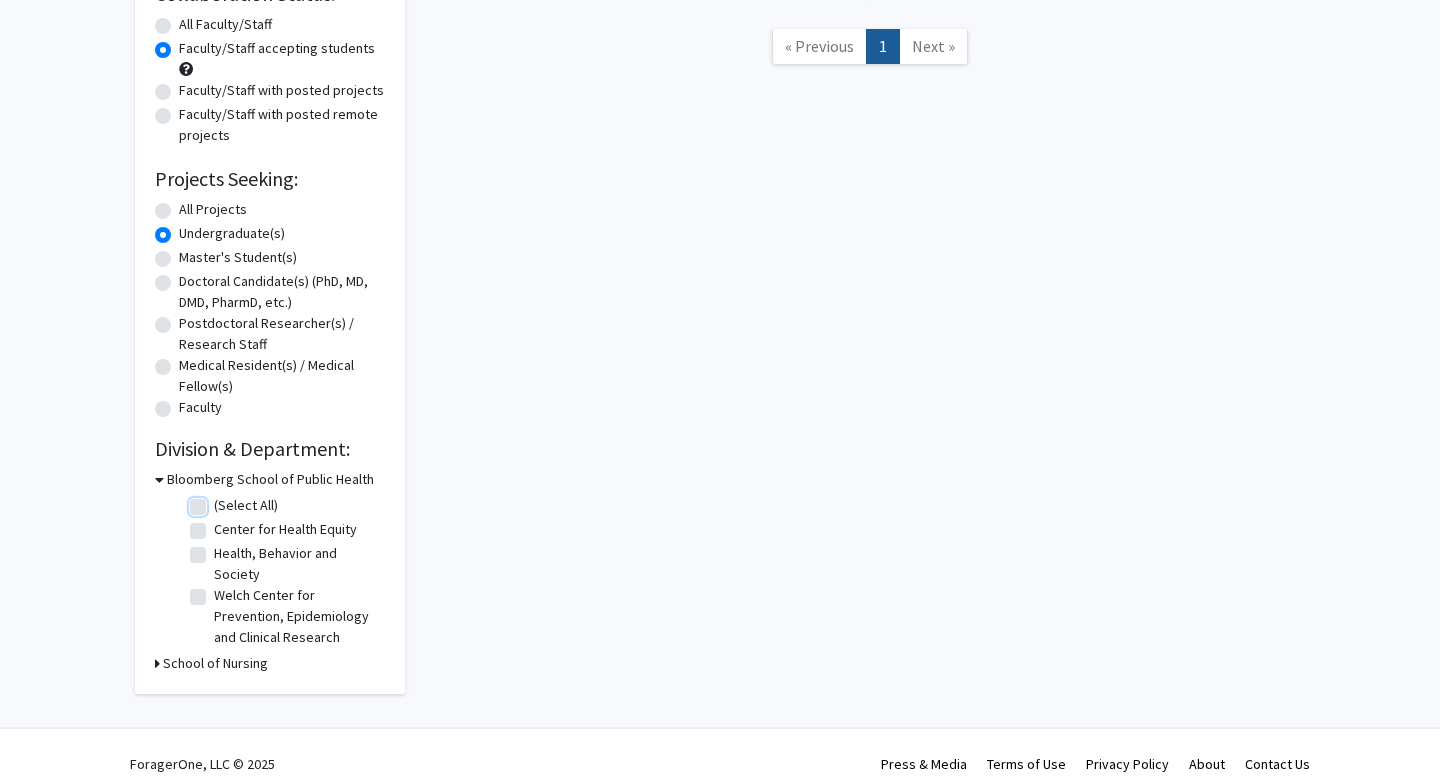 checkbox on "false" 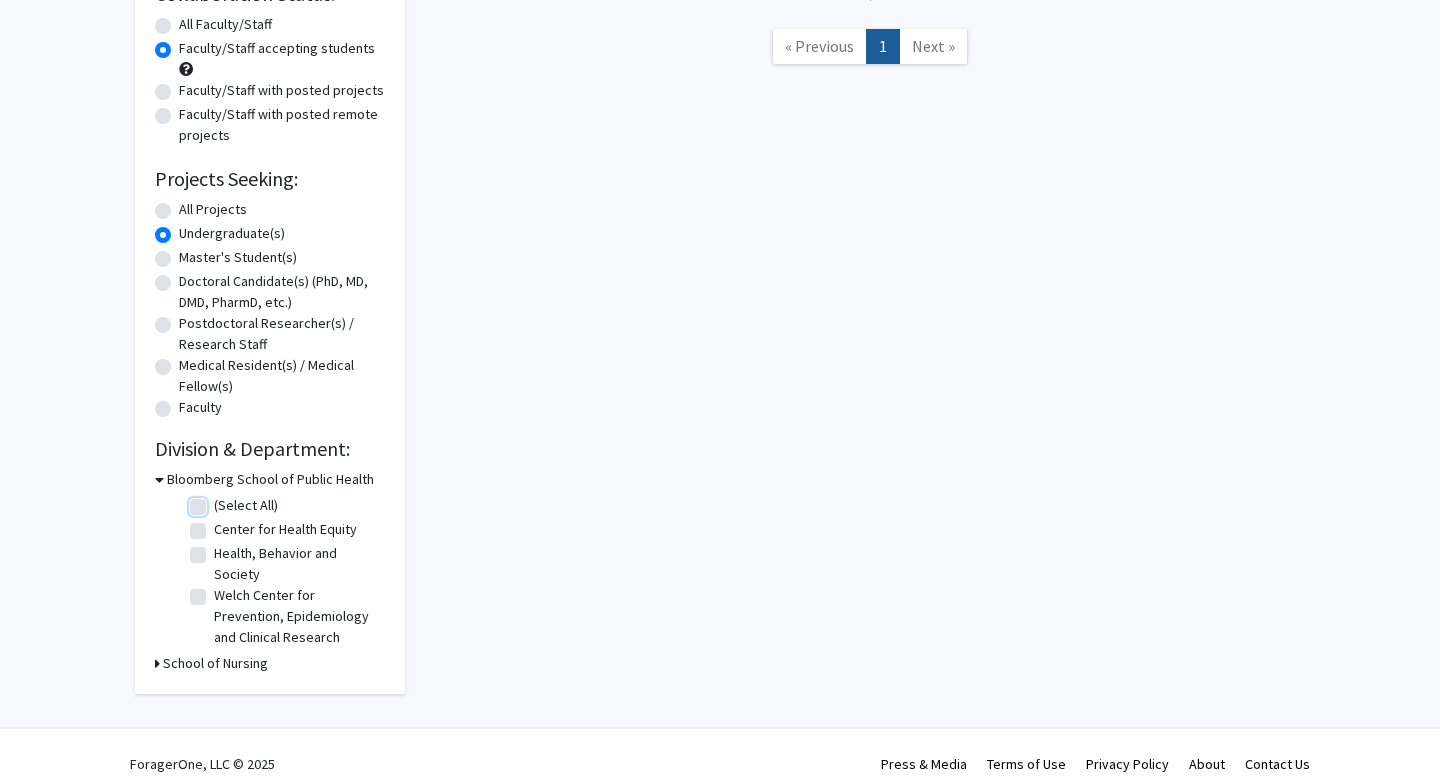 checkbox on "false" 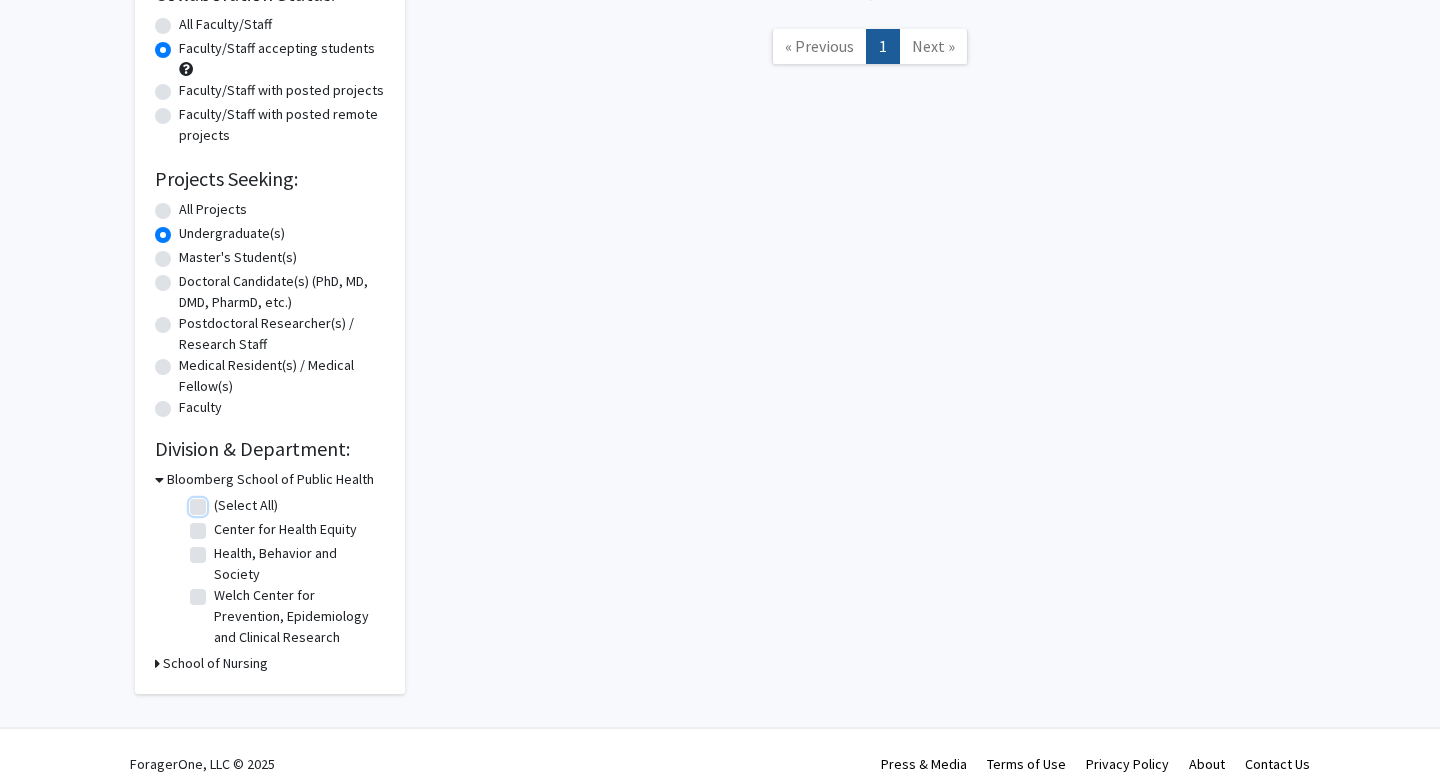 checkbox on "false" 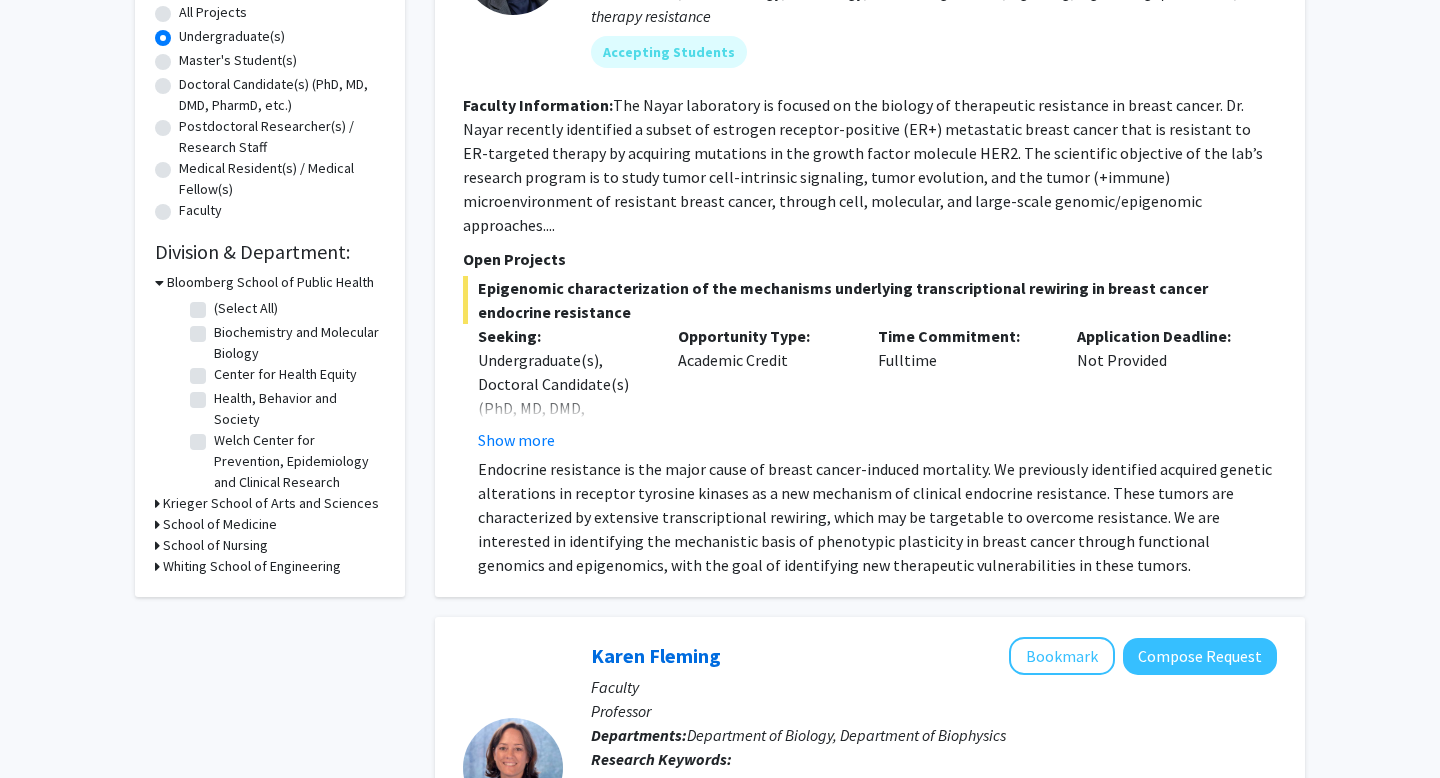 scroll, scrollTop: 0, scrollLeft: 0, axis: both 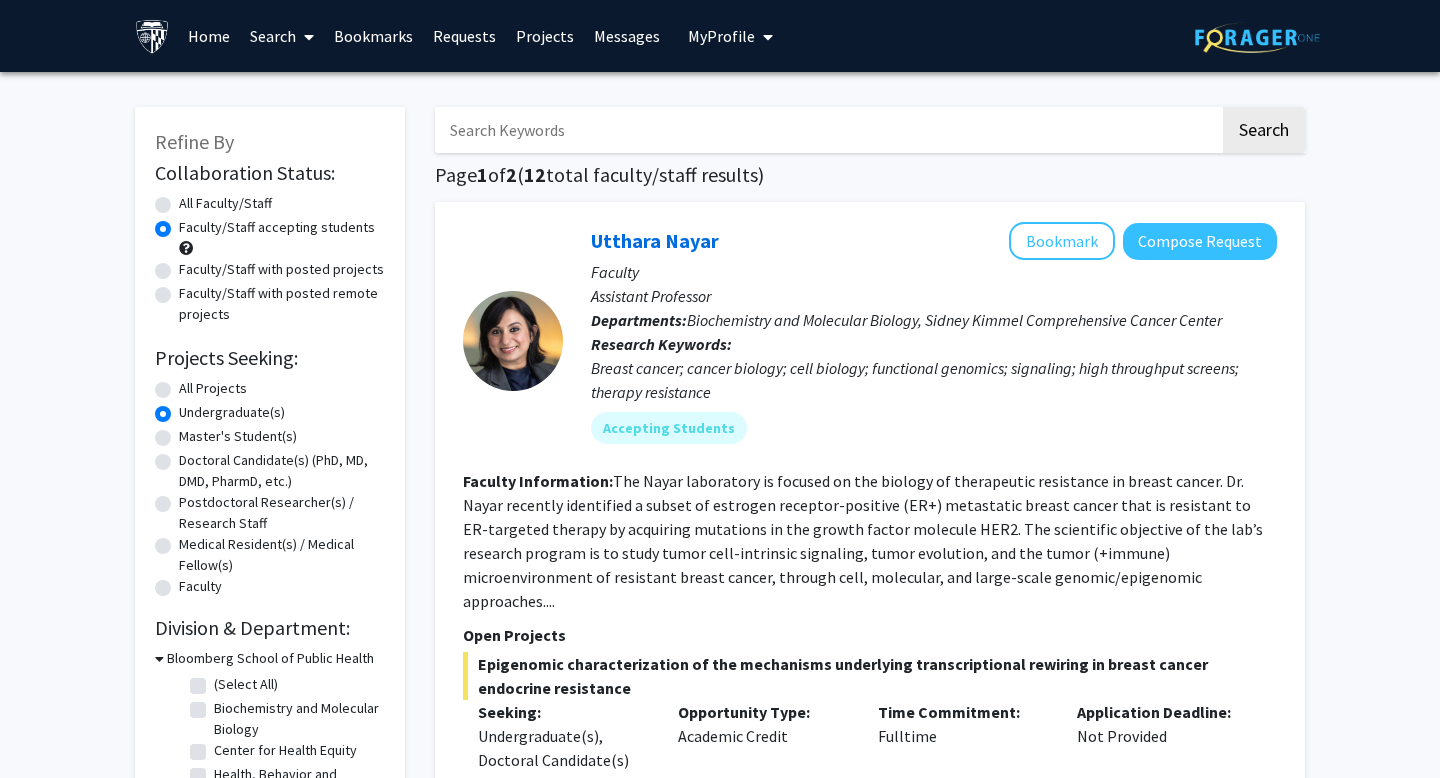 click at bounding box center (827, 130) 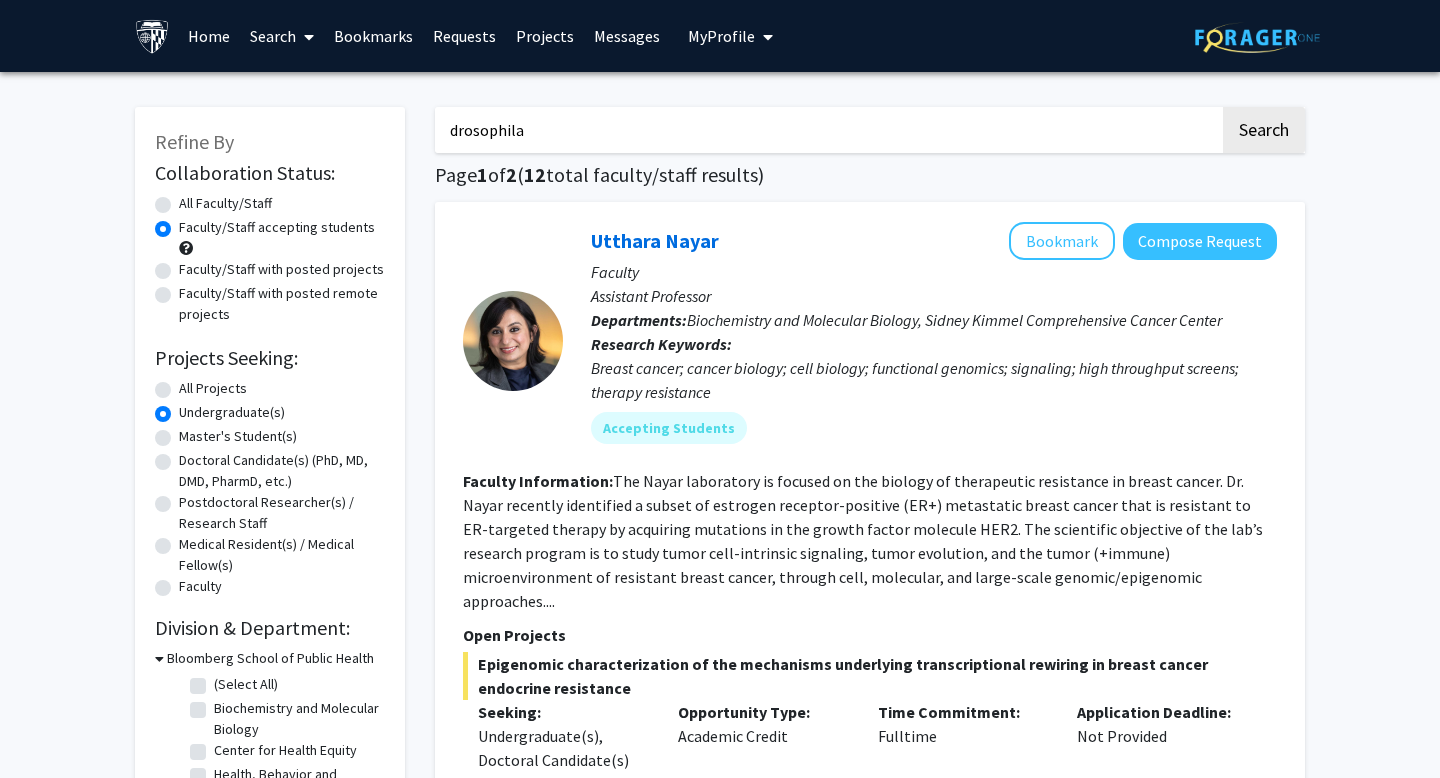 type on "drosophila" 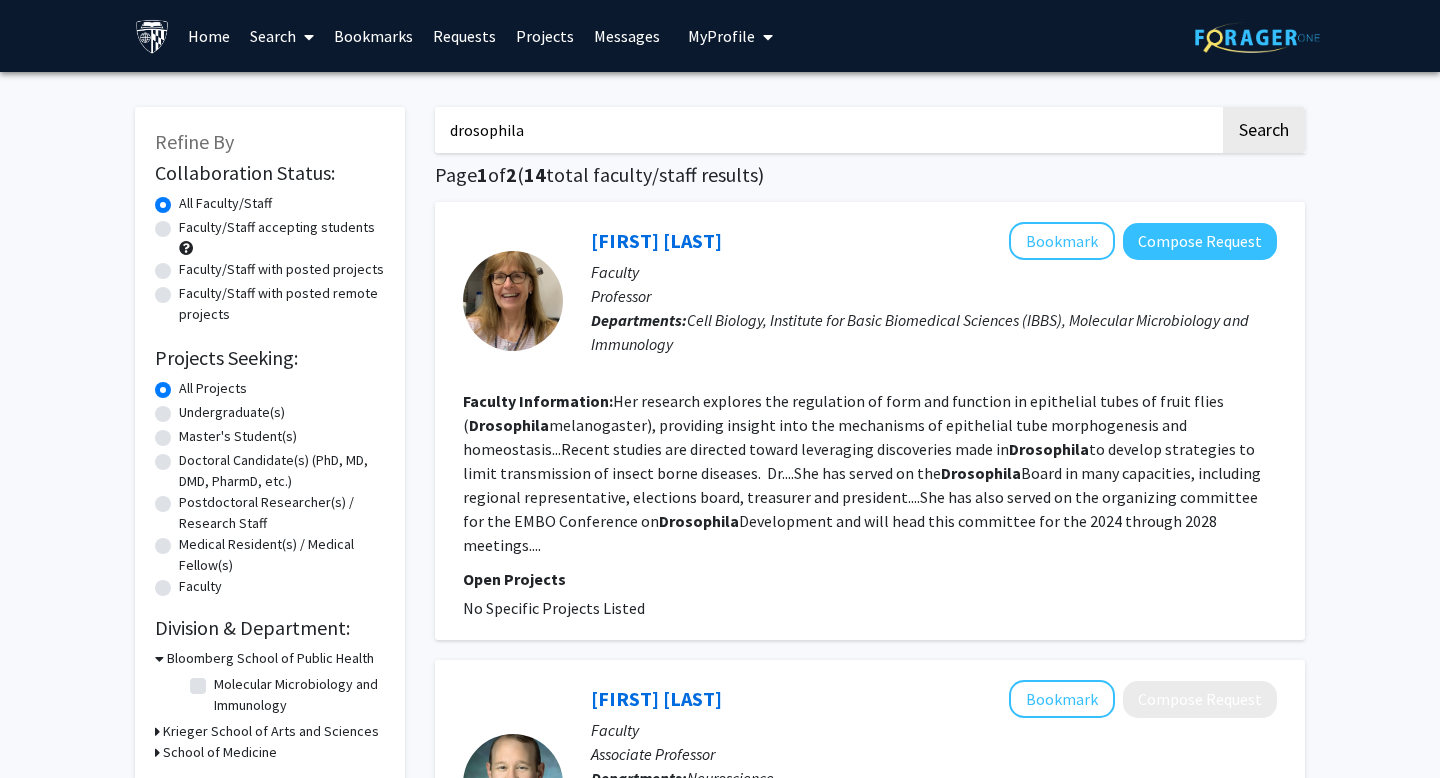click on "Faculty/Staff accepting students" 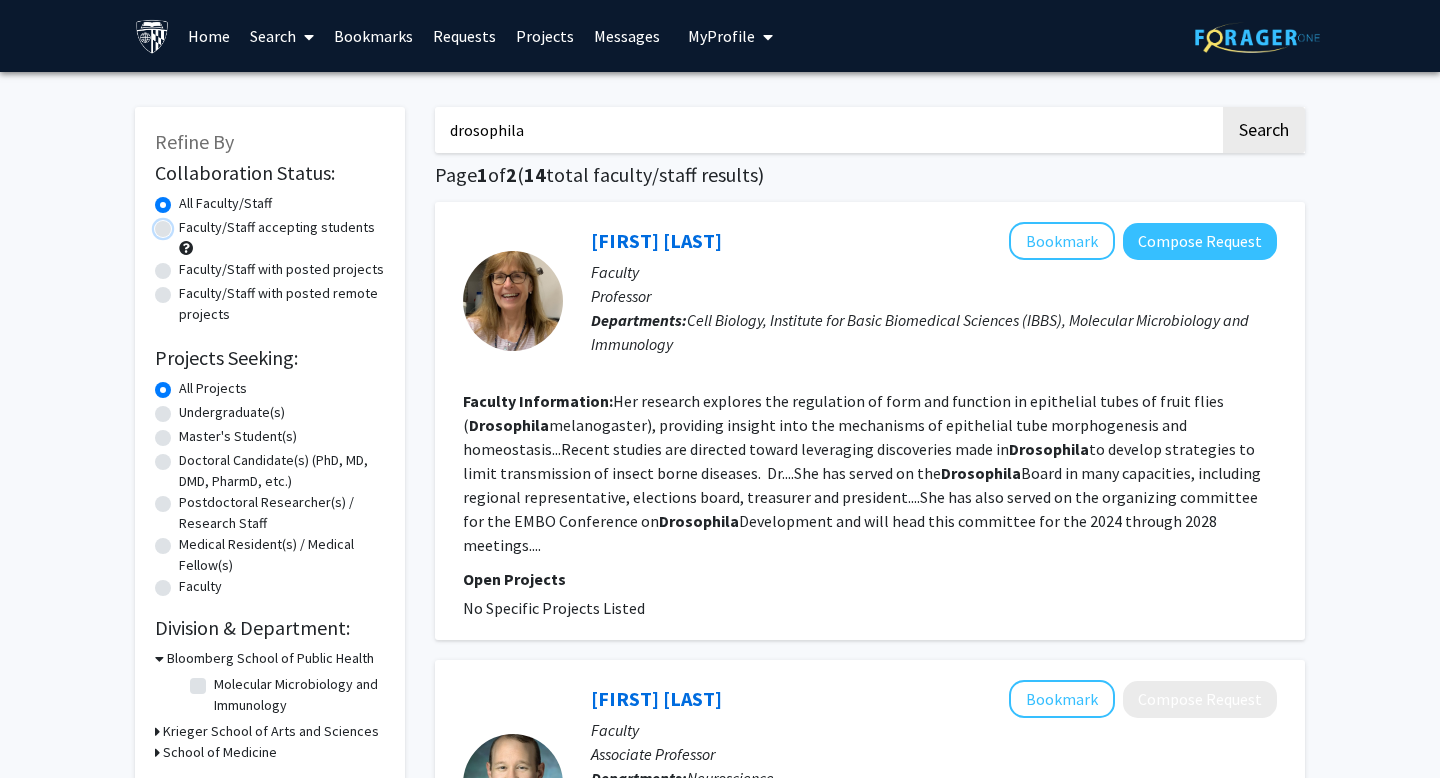 click on "Faculty/Staff accepting students" at bounding box center (185, 223) 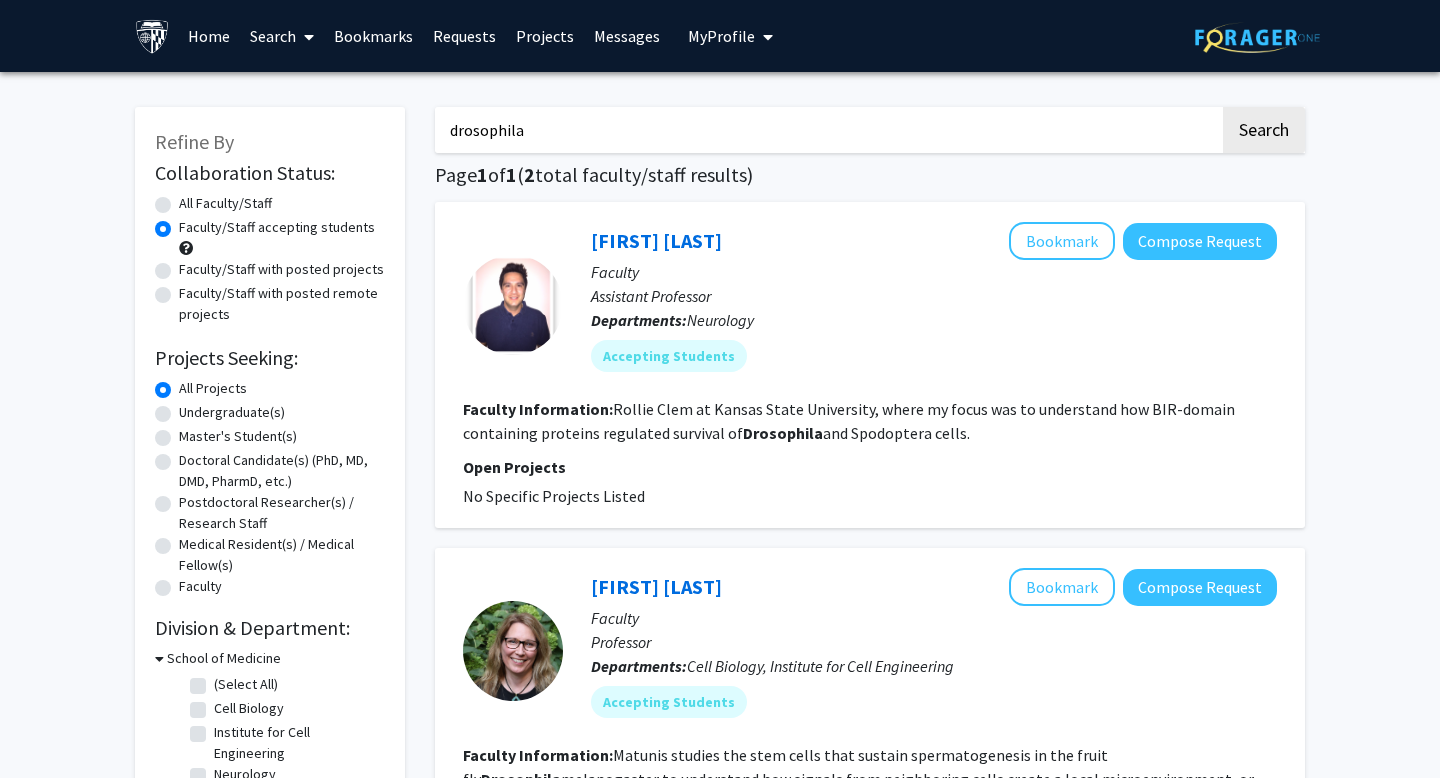 click on "Undergraduate(s)" 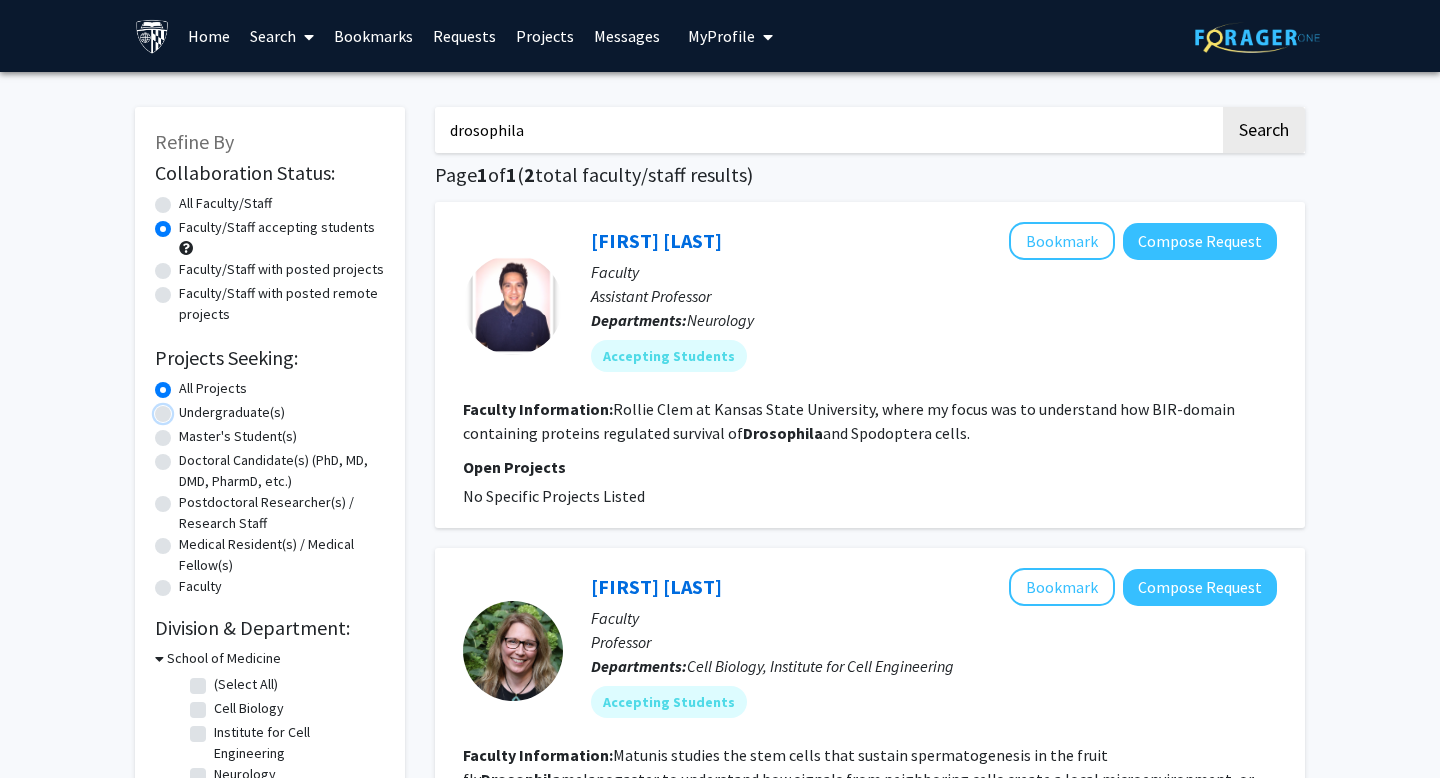 click on "Undergraduate(s)" at bounding box center [185, 408] 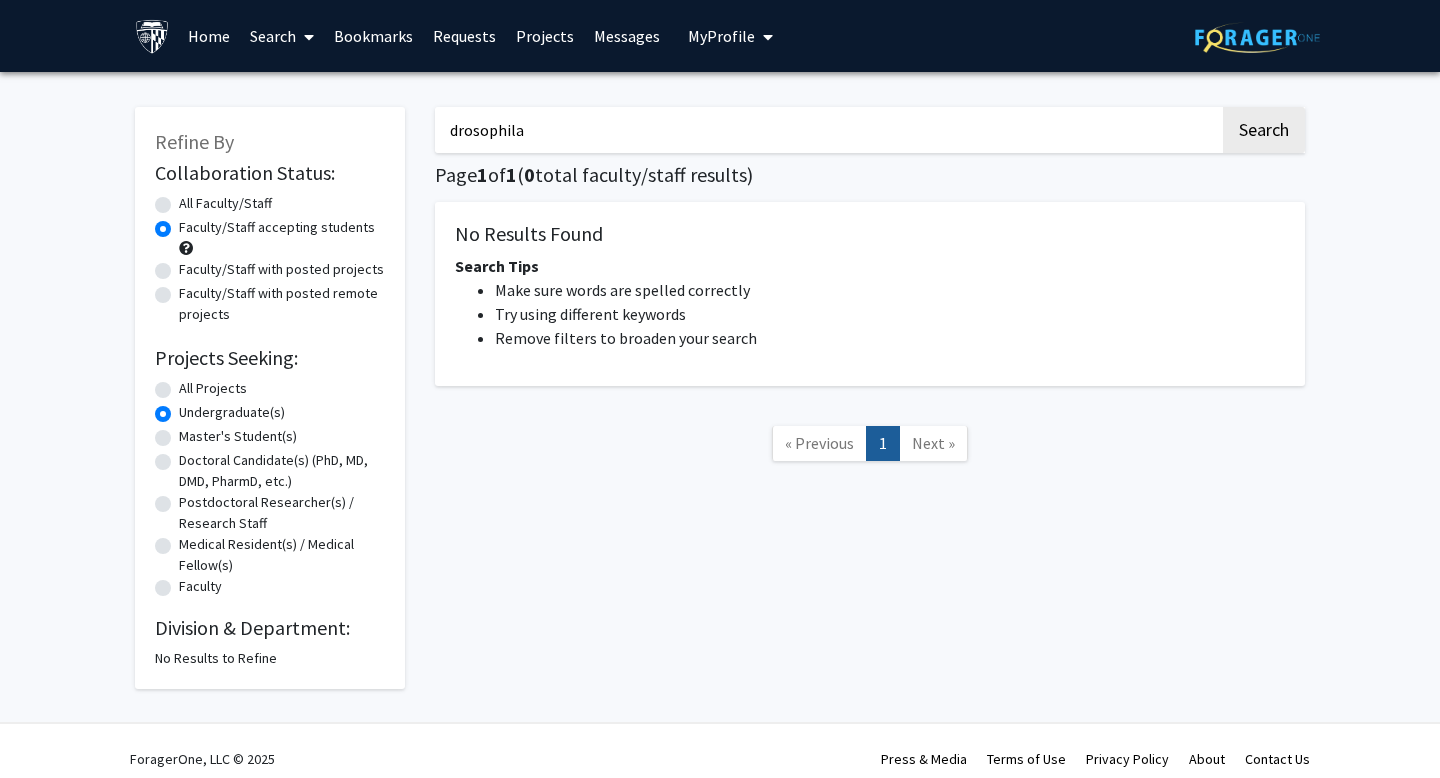 click on "drosophila" at bounding box center (827, 130) 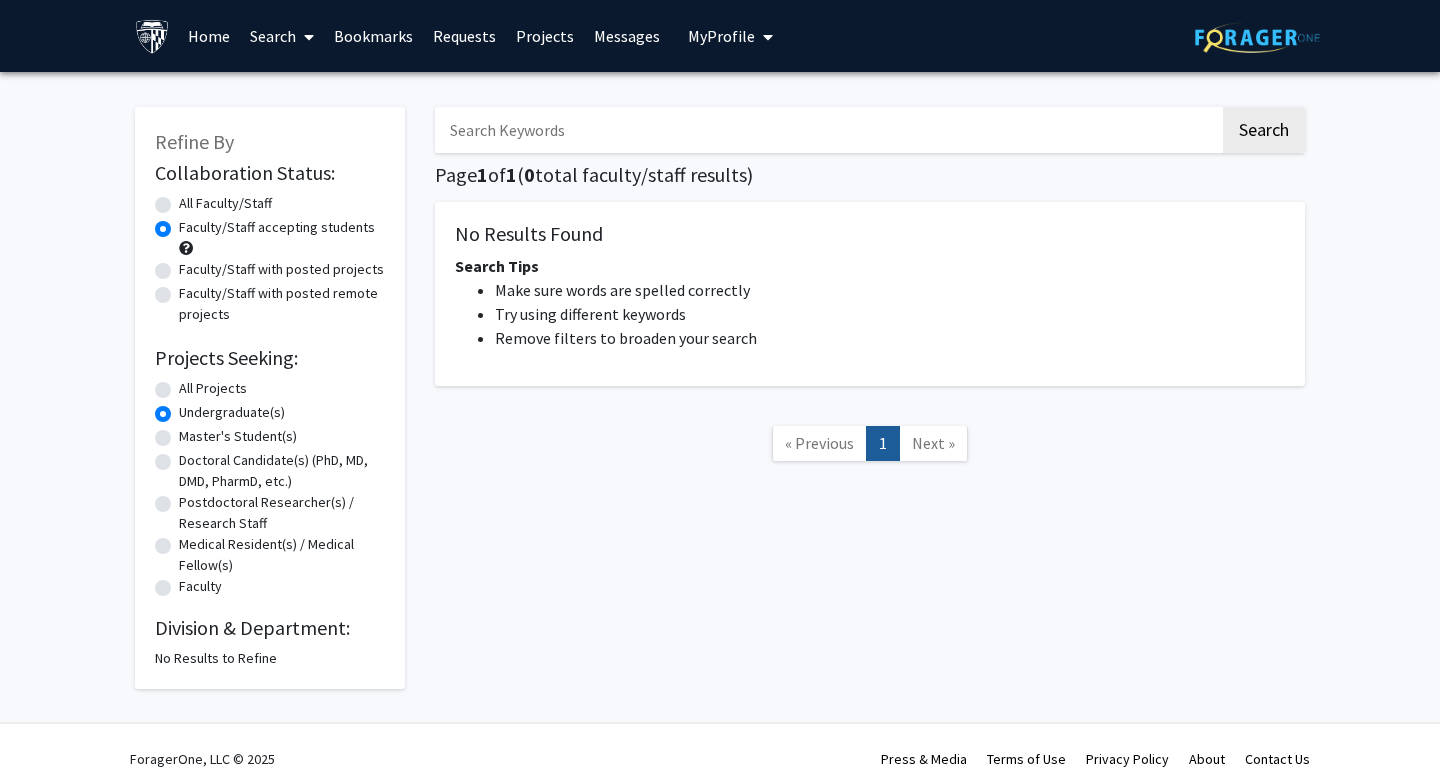 type 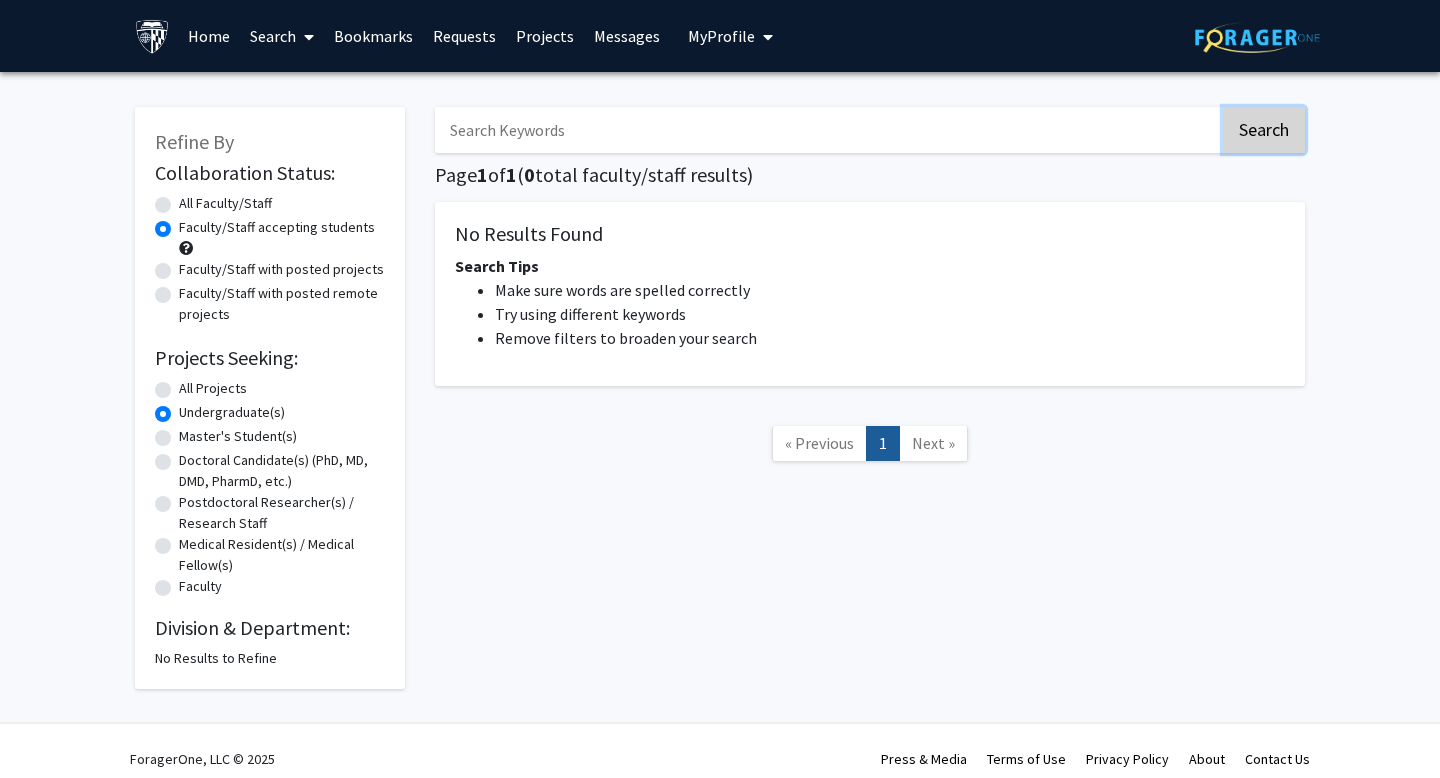 click on "Search" 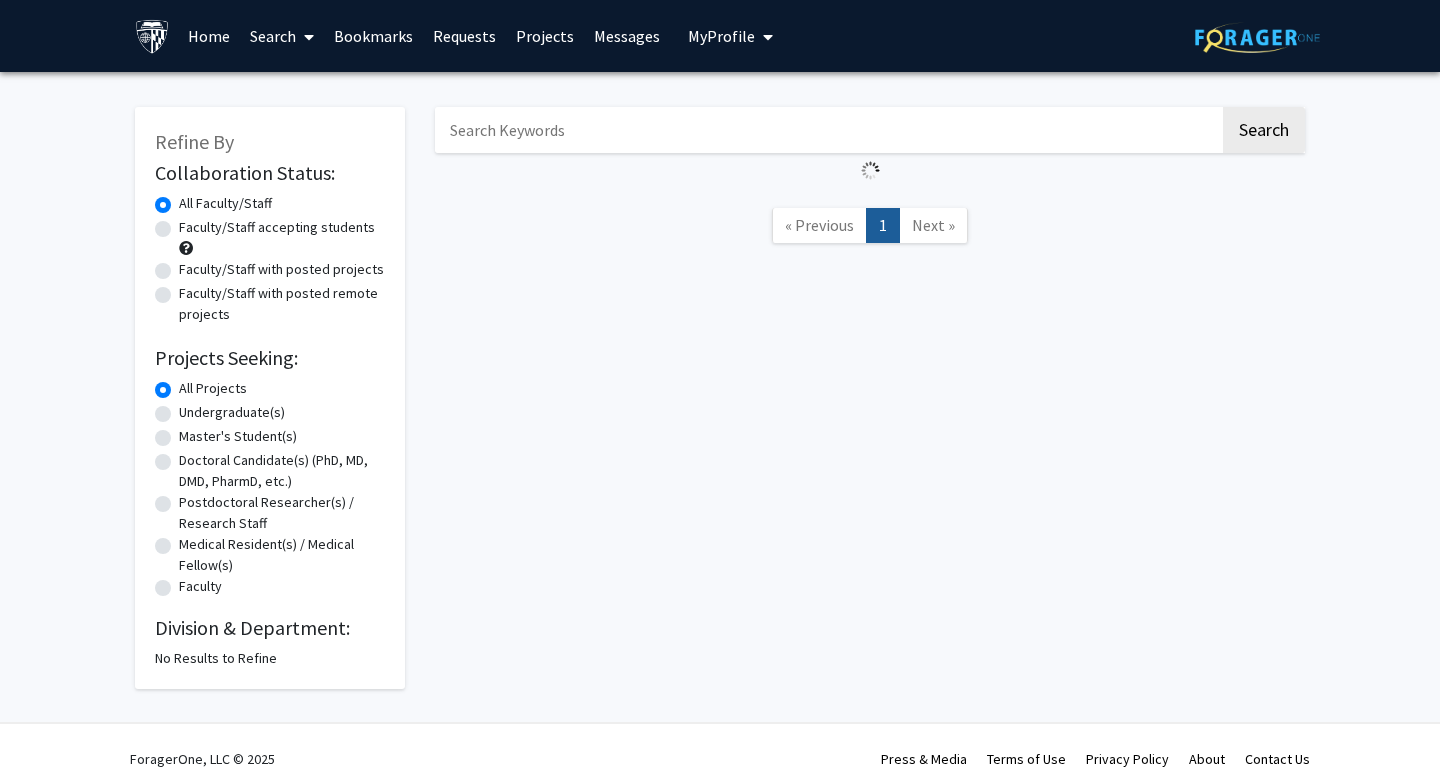 click on "Faculty/Staff accepting students" 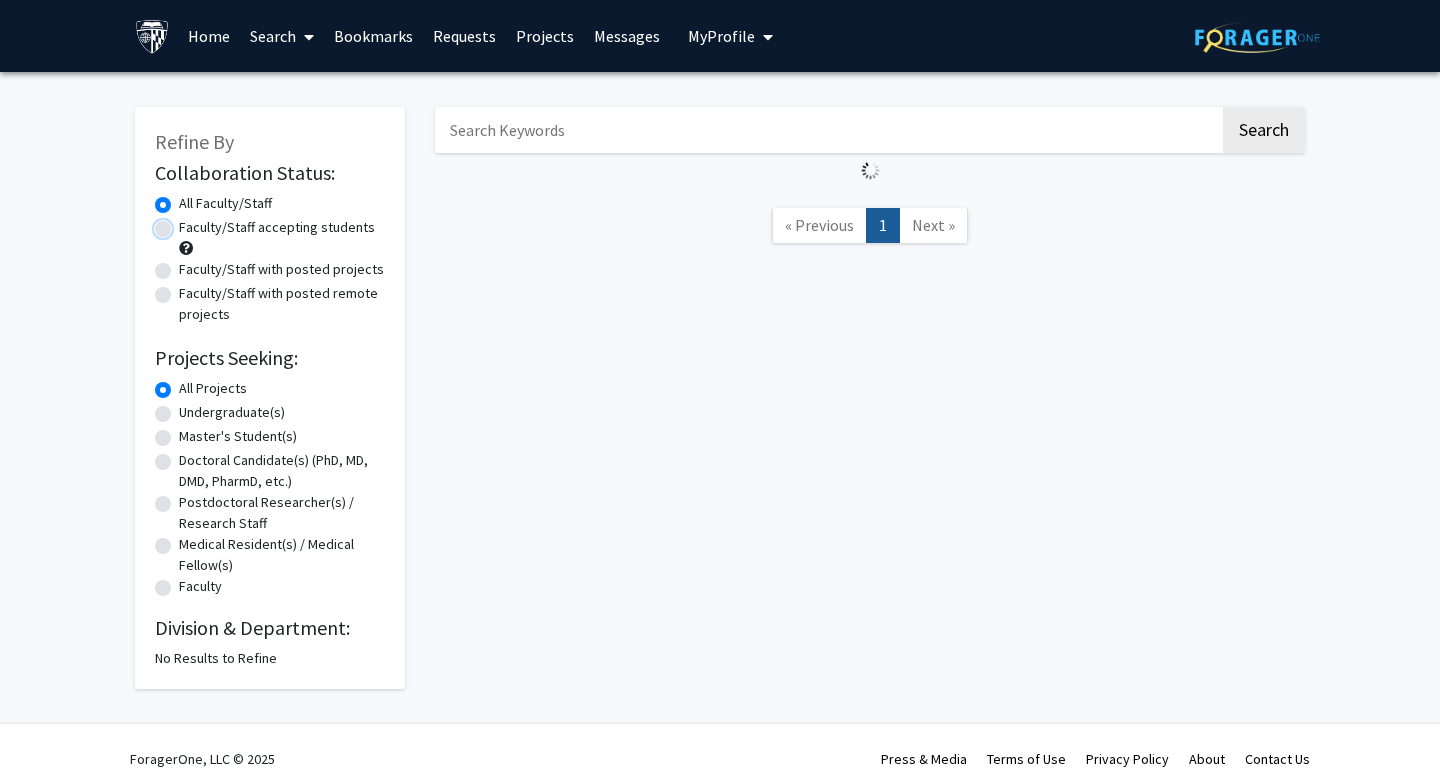 click on "Faculty/Staff accepting students" at bounding box center [185, 223] 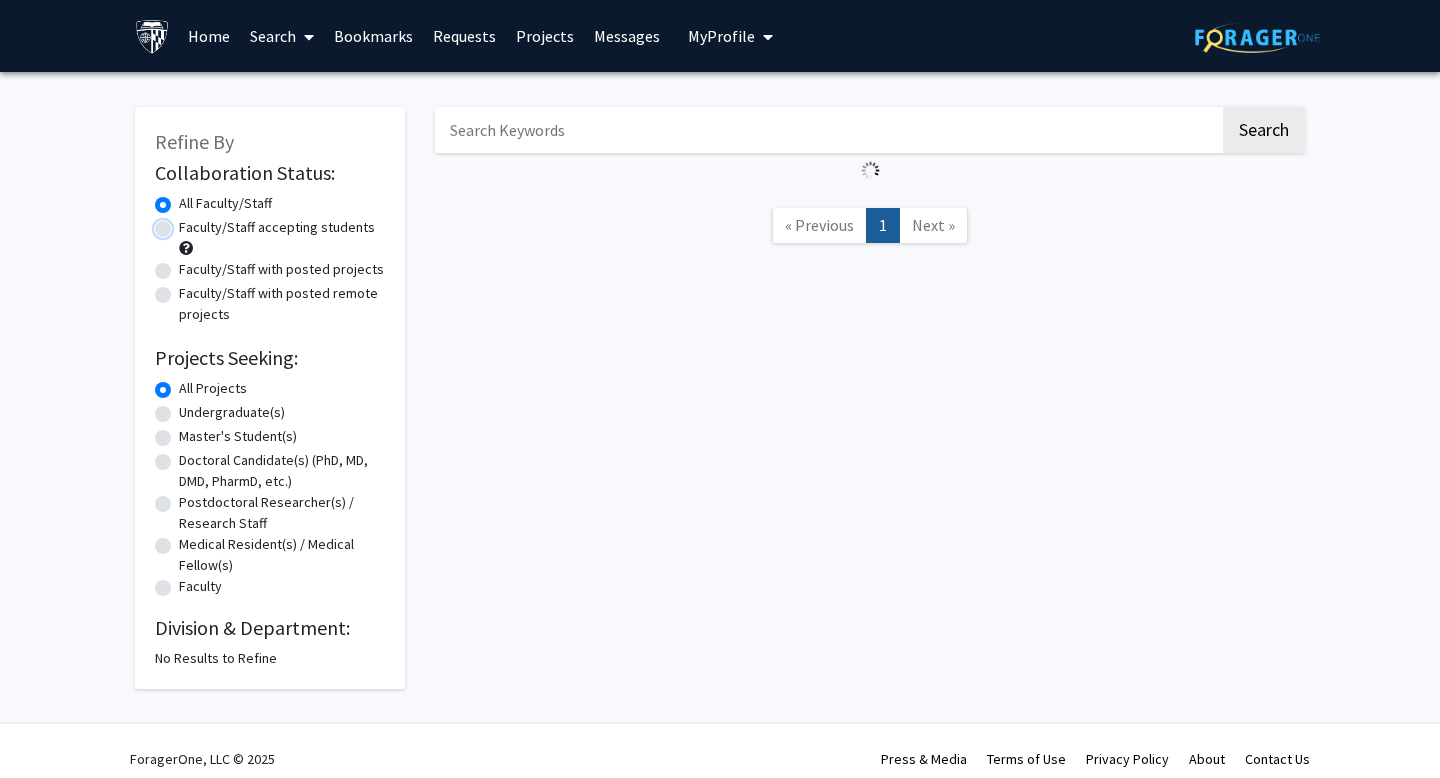 radio on "true" 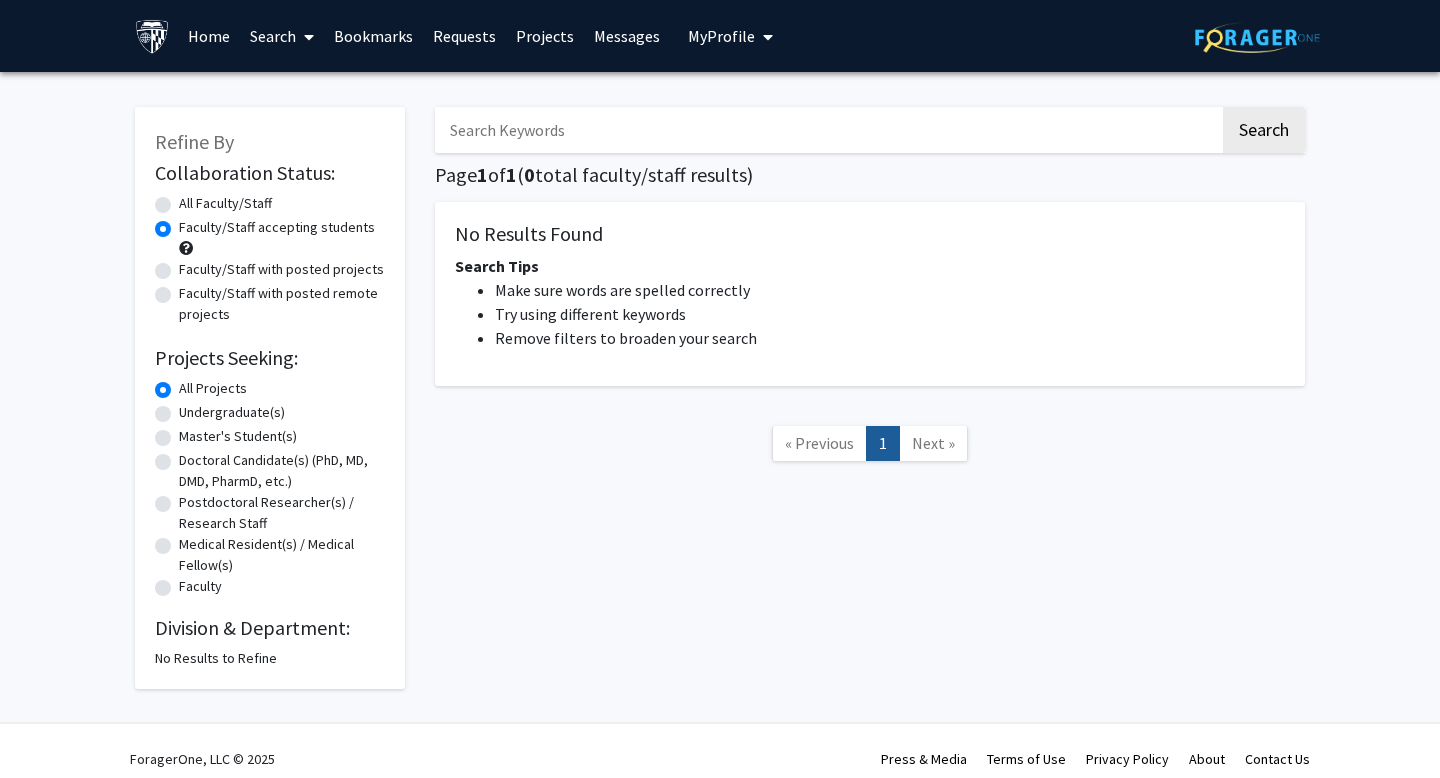 click on "Undergraduate(s)" 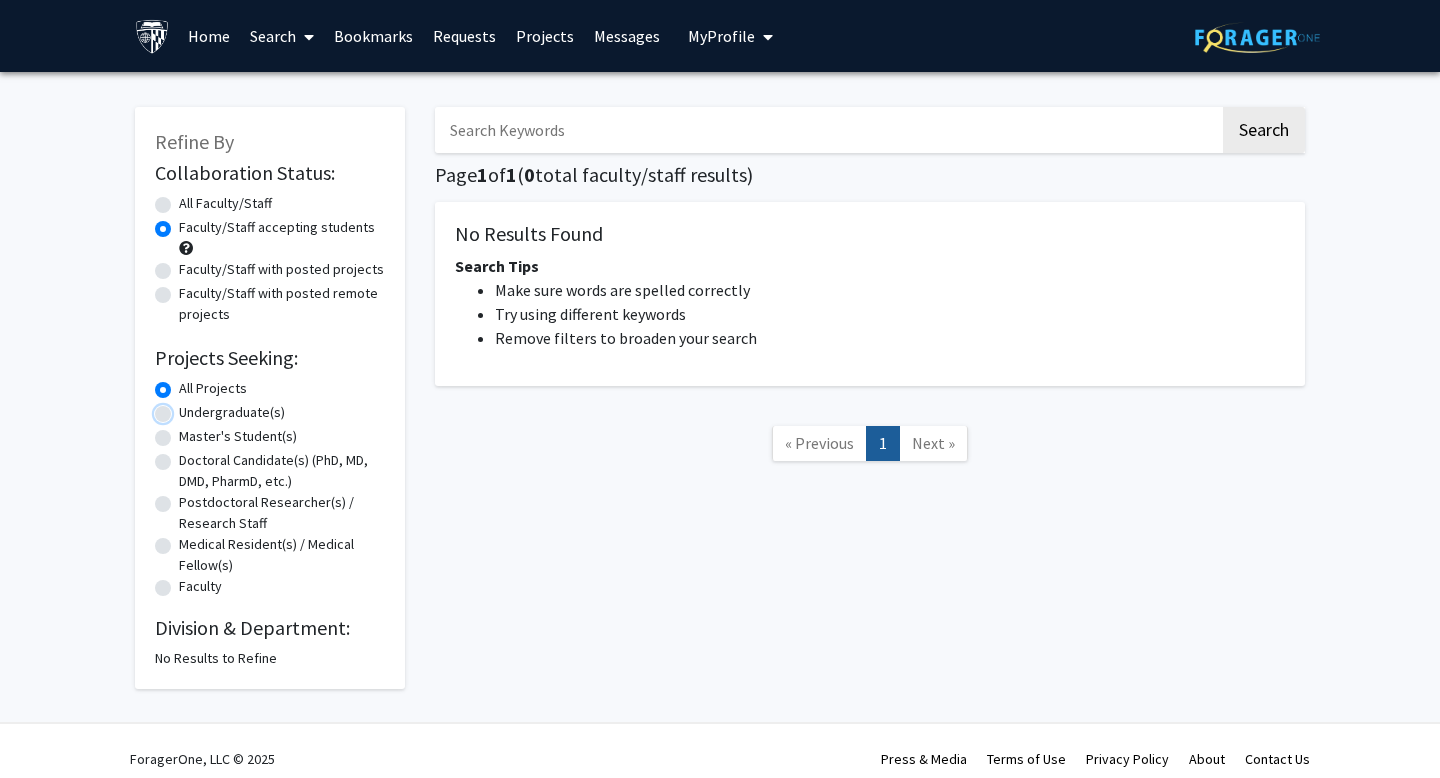 click on "Undergraduate(s)" at bounding box center (185, 408) 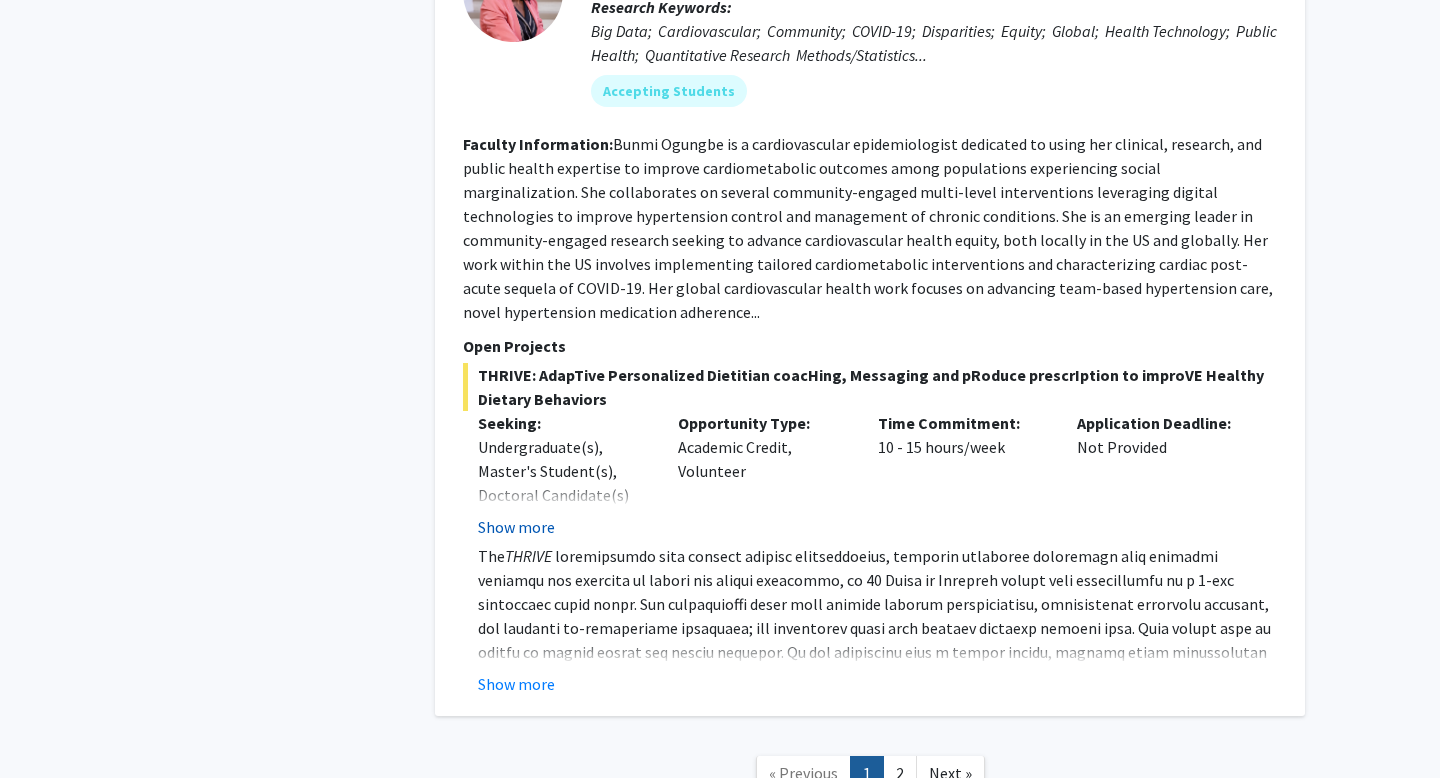 scroll, scrollTop: 8329, scrollLeft: 0, axis: vertical 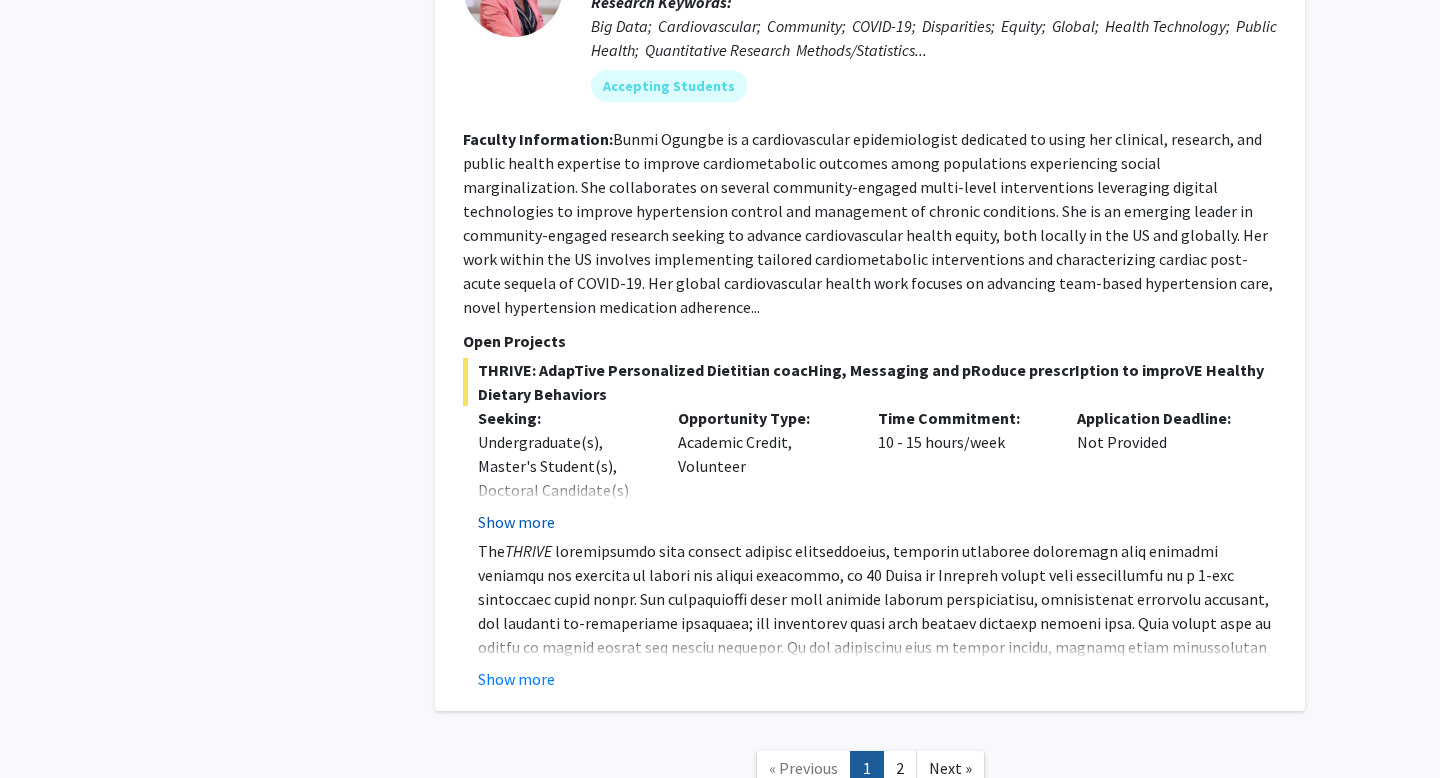 click on "Show more" 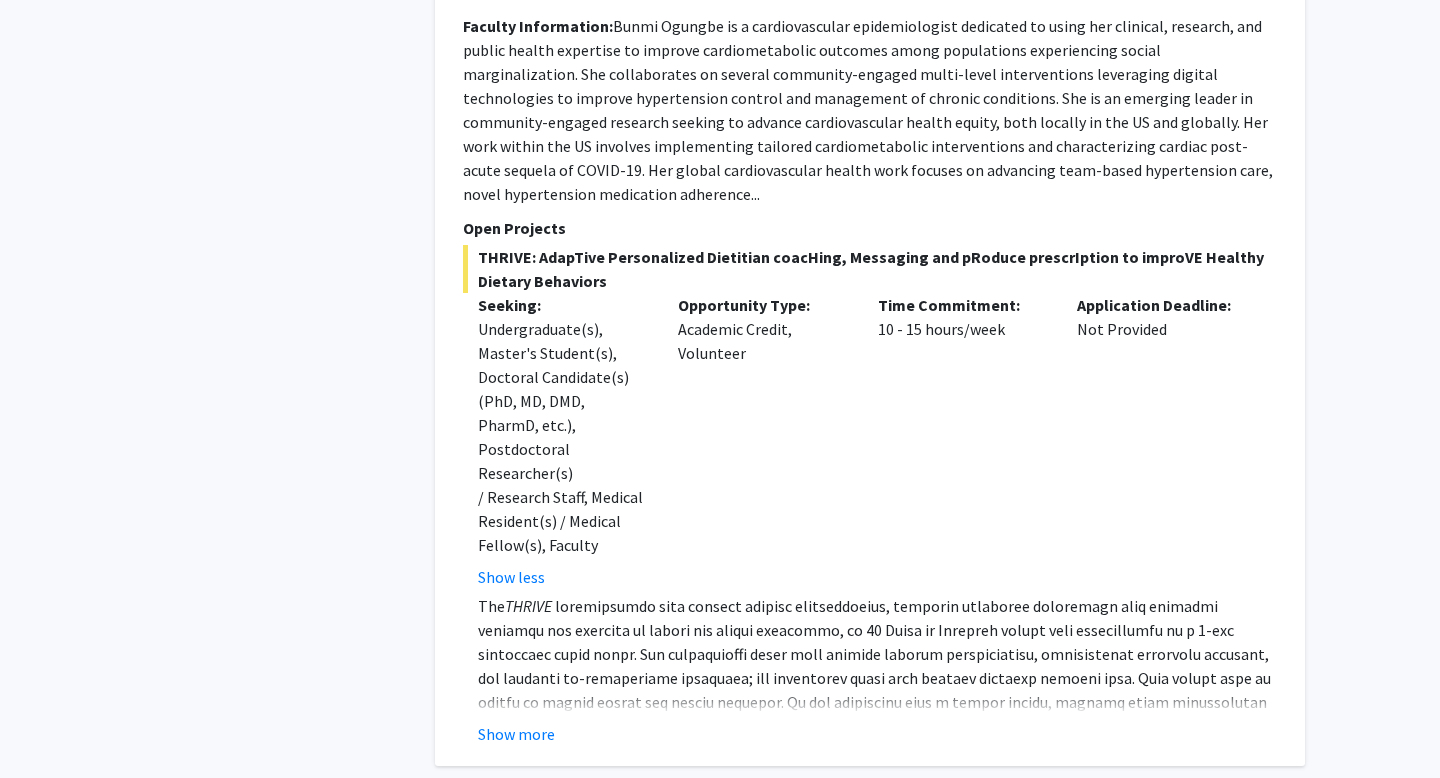 scroll, scrollTop: 8484, scrollLeft: 0, axis: vertical 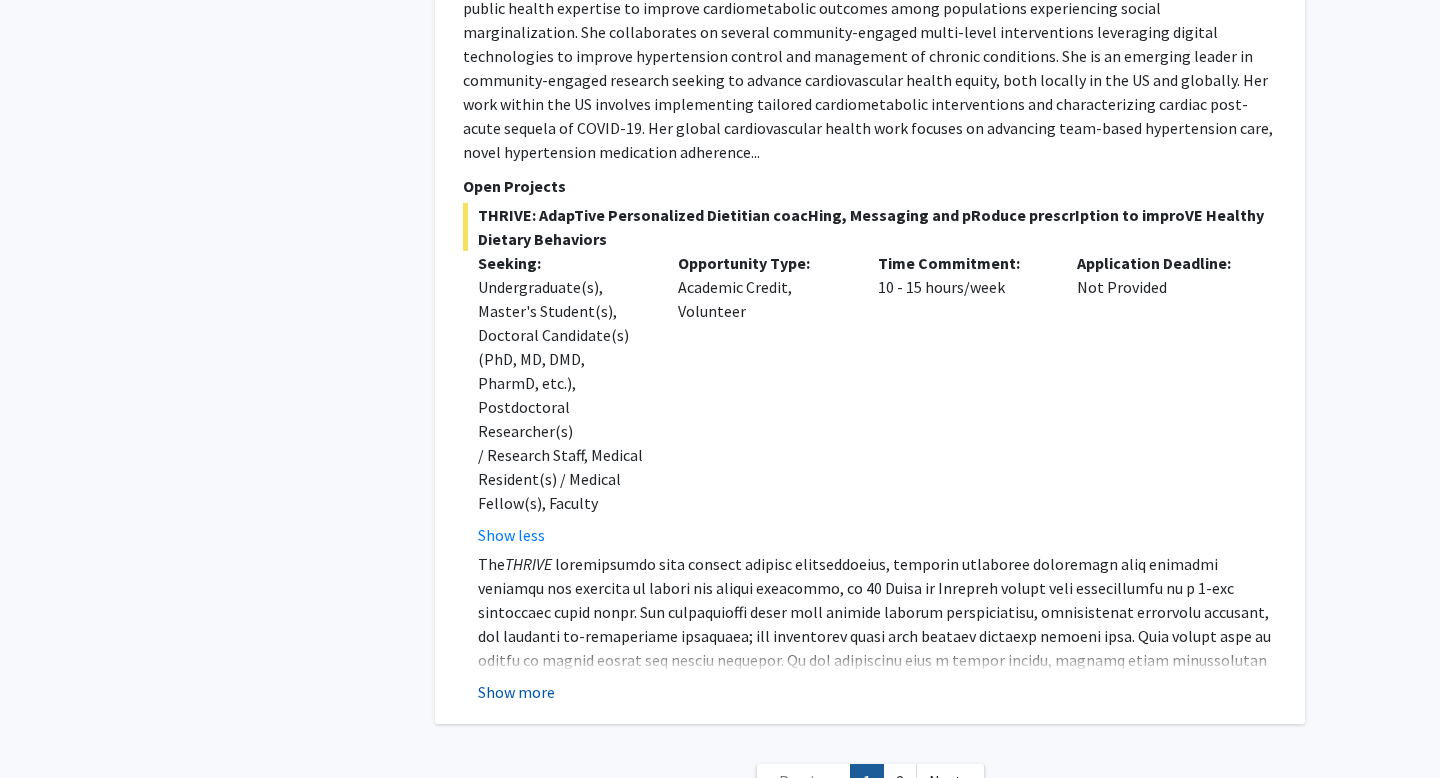 click on "Show more" 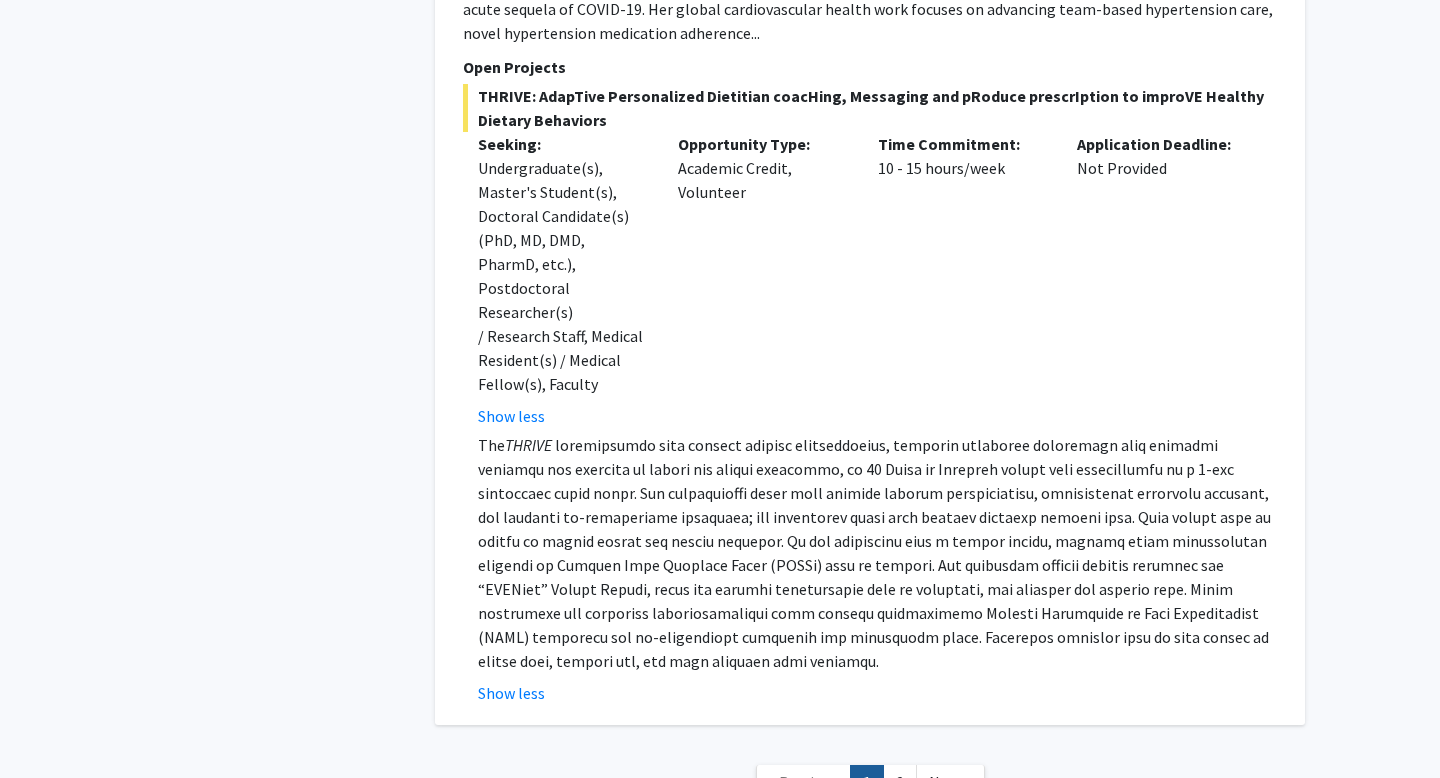 scroll, scrollTop: 8675, scrollLeft: 0, axis: vertical 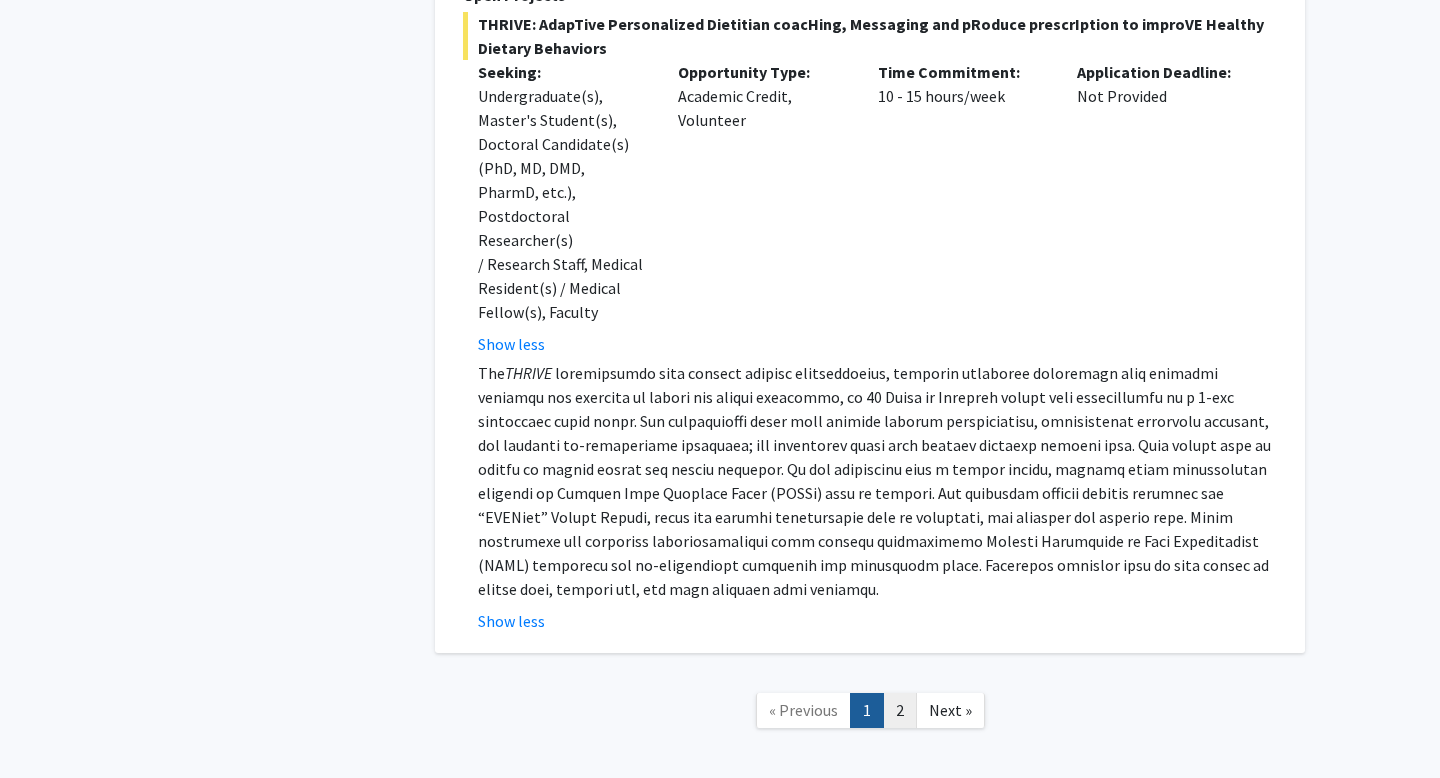 click on "2" 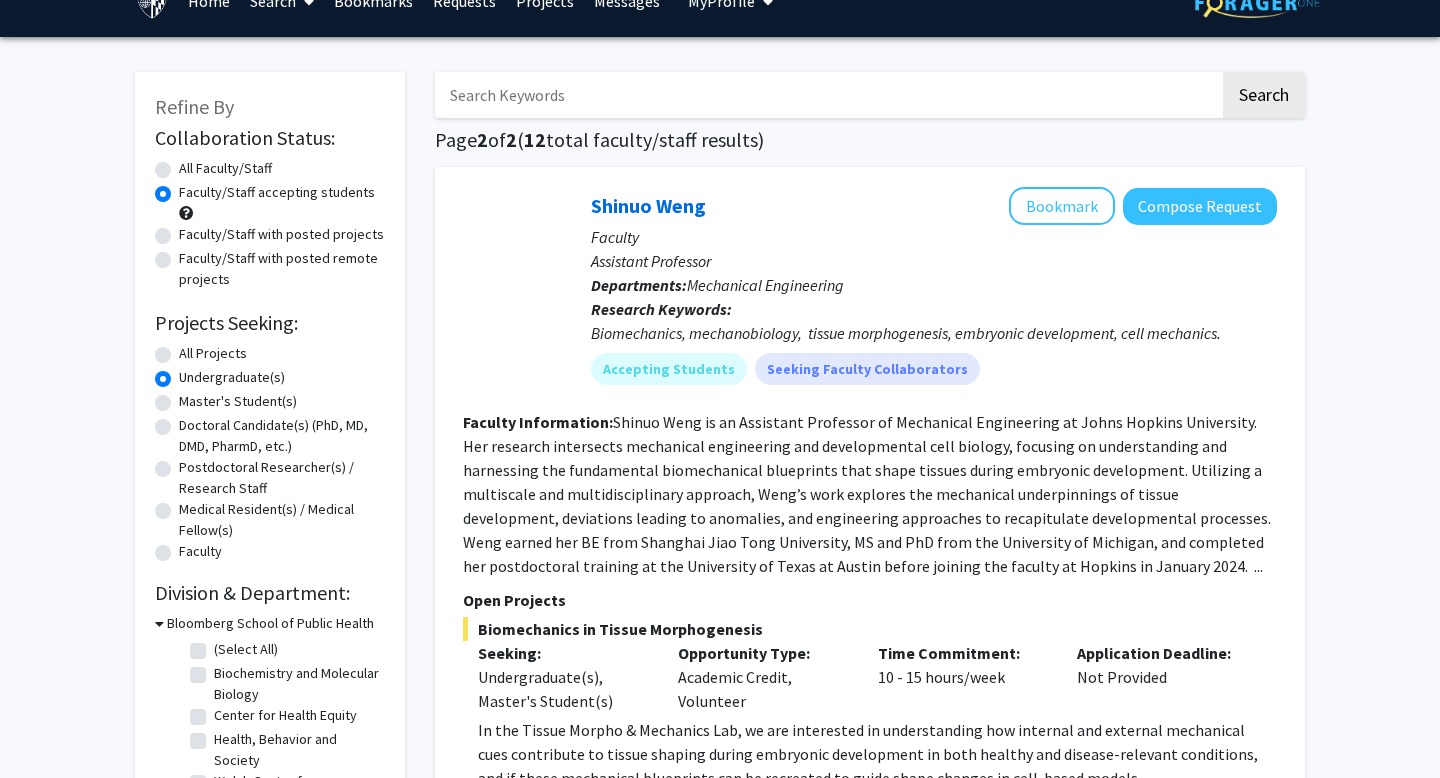 scroll, scrollTop: 0, scrollLeft: 0, axis: both 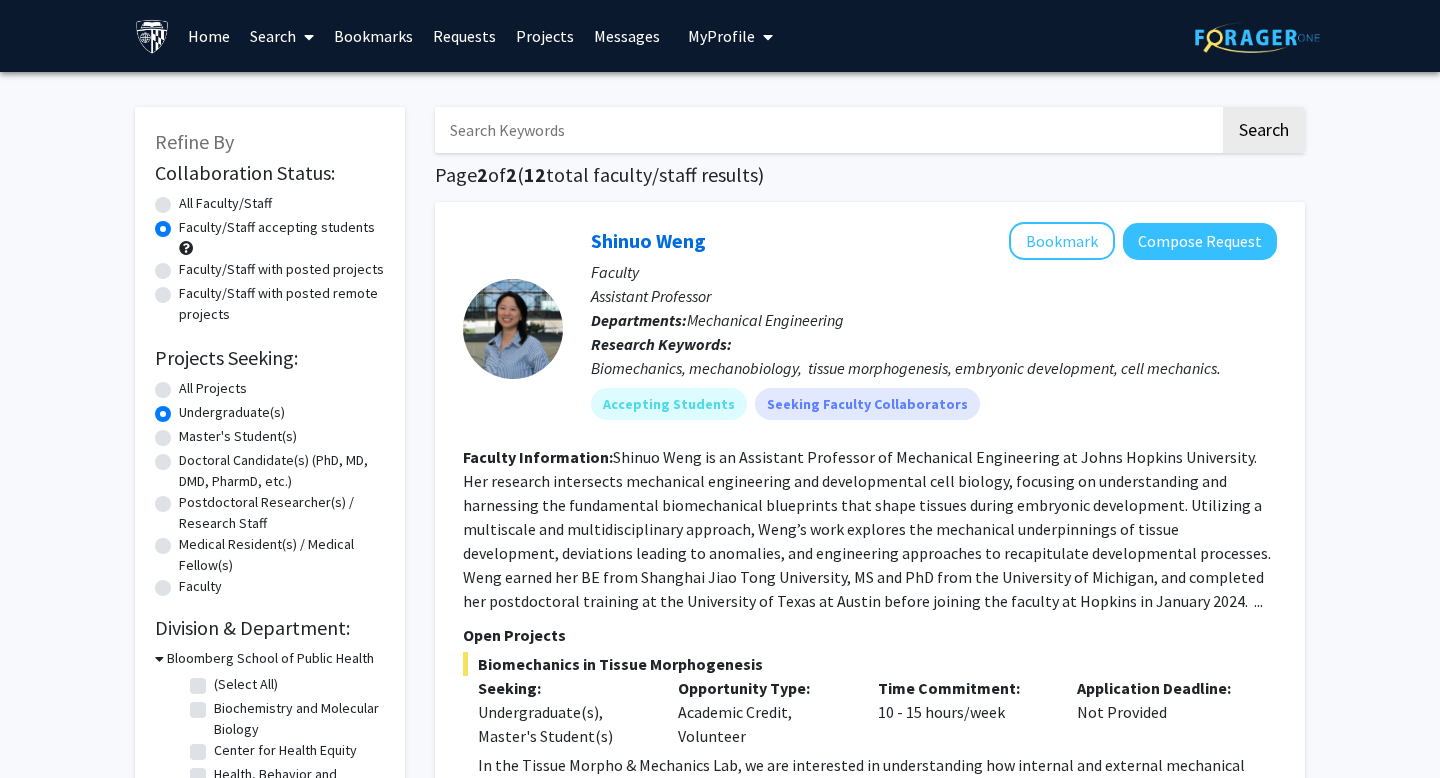 click on "Search" at bounding box center (282, 36) 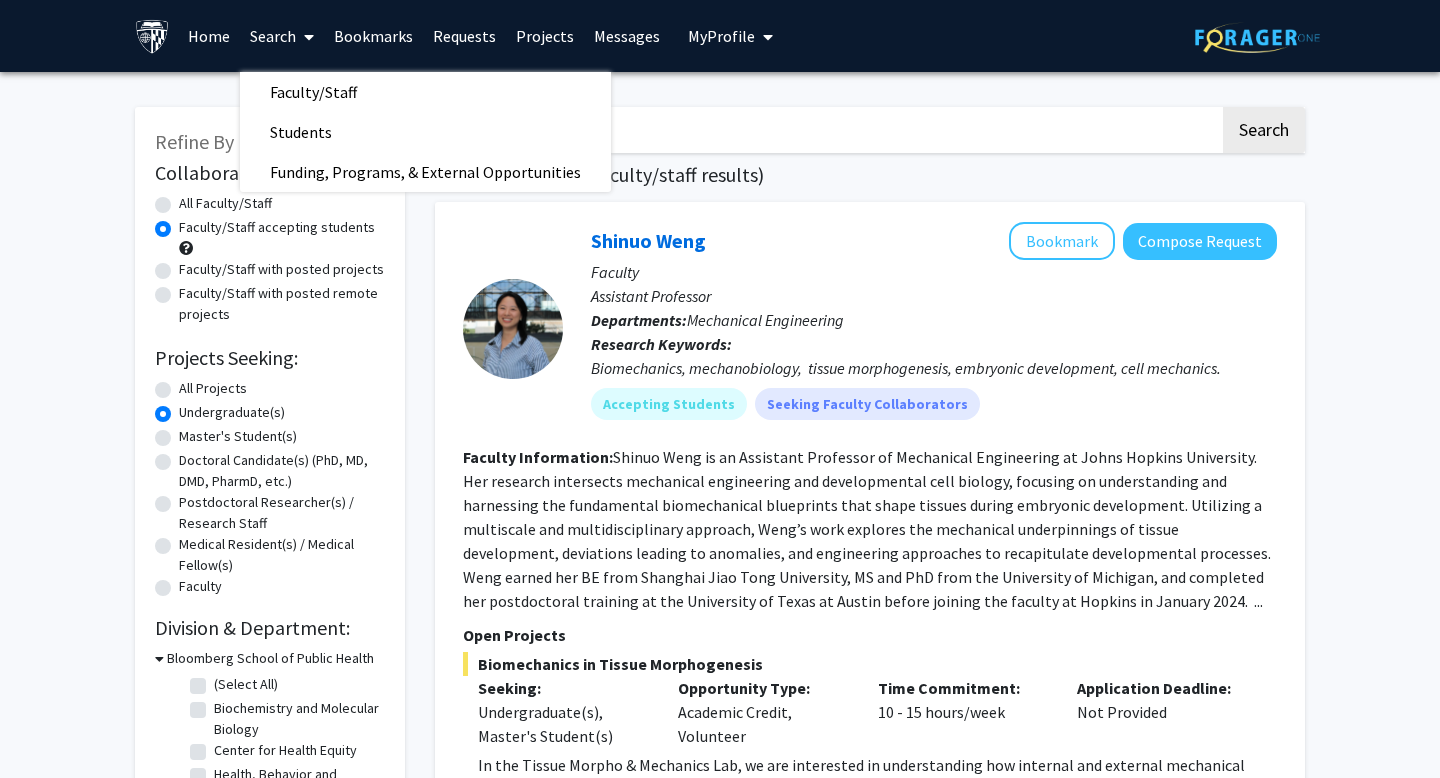 click on "Projects" at bounding box center [545, 36] 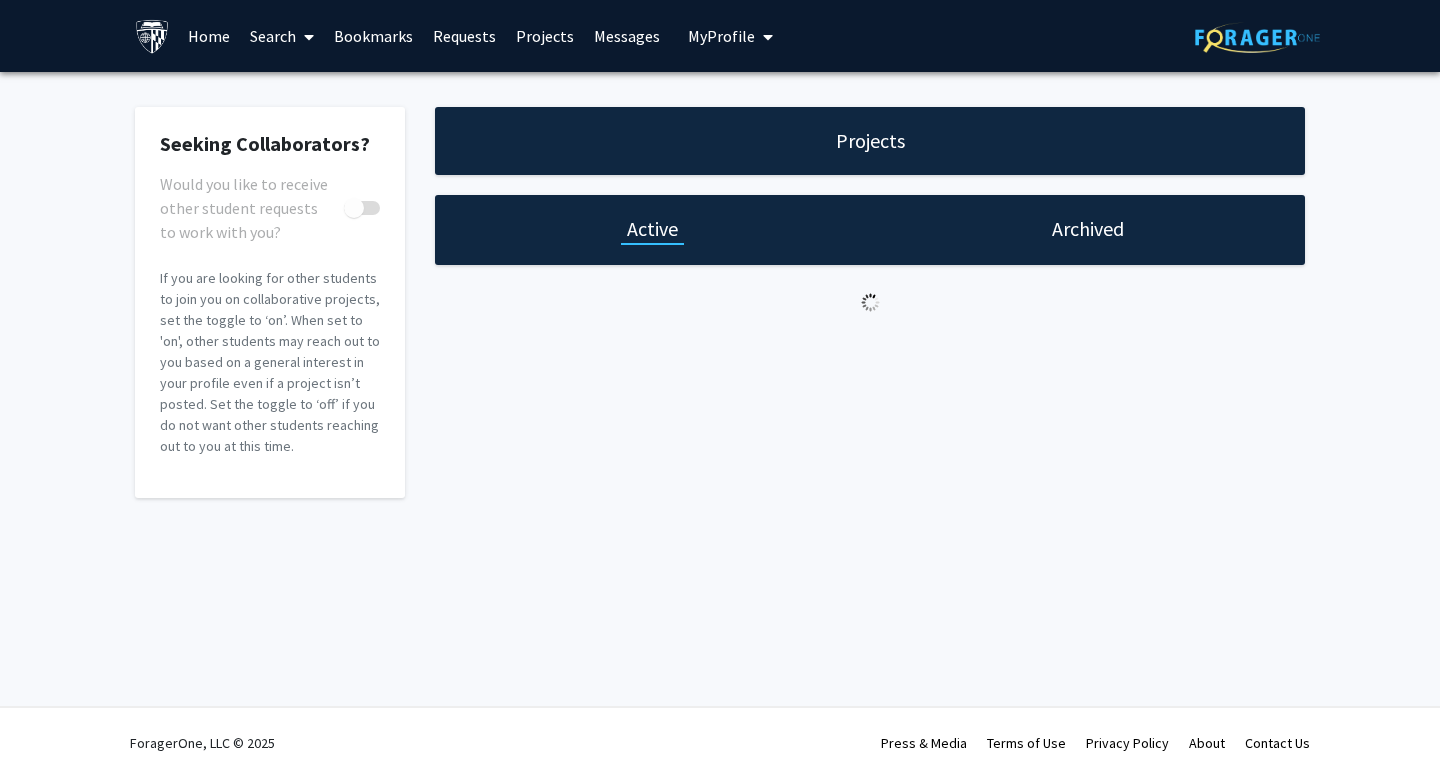 click on "Projects" at bounding box center (545, 36) 